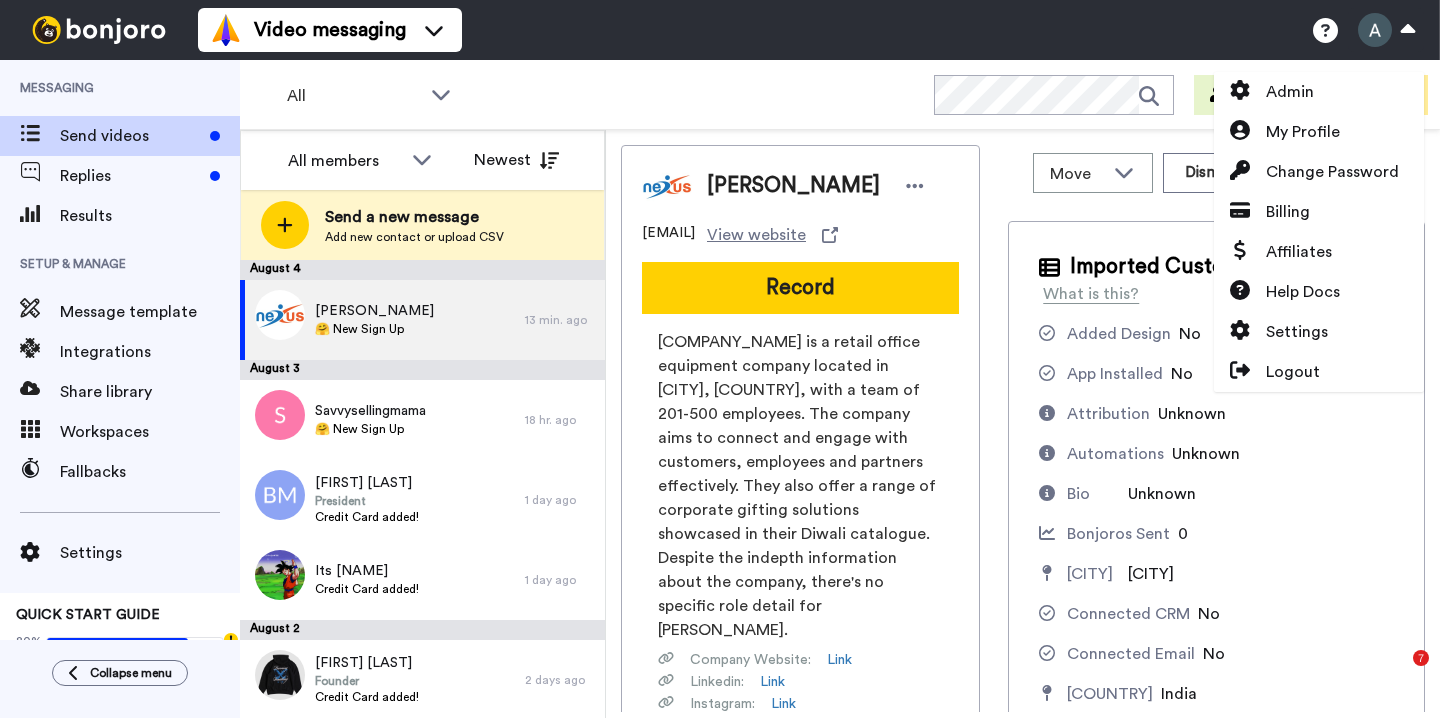 scroll, scrollTop: 0, scrollLeft: 0, axis: both 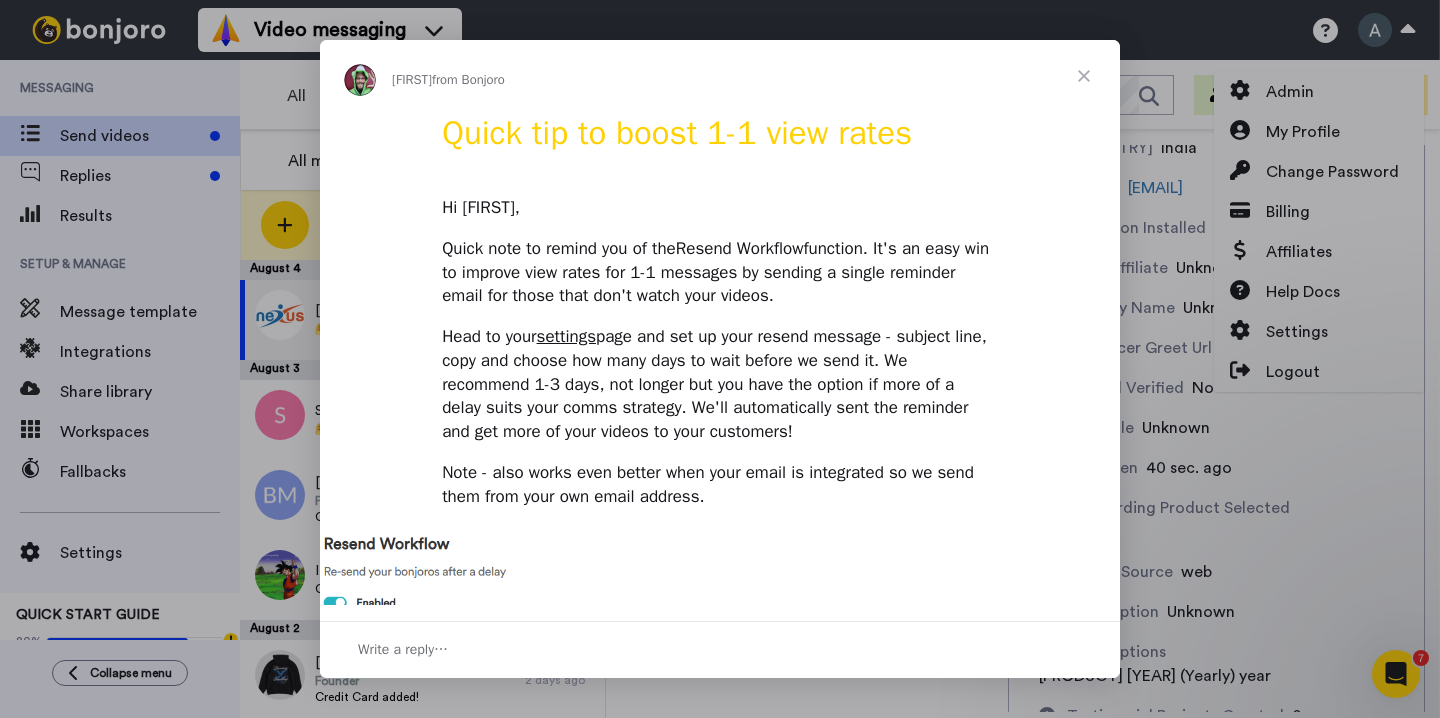 click at bounding box center (1084, 76) 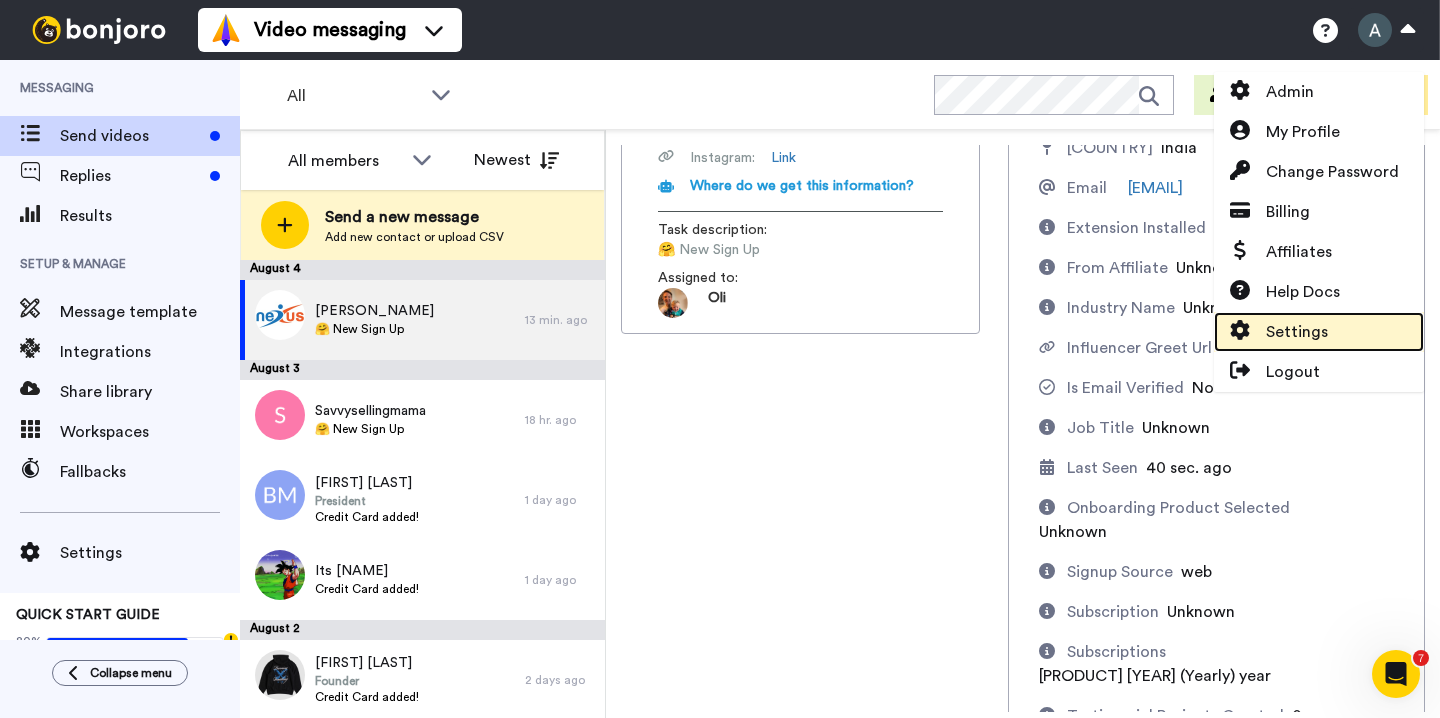click 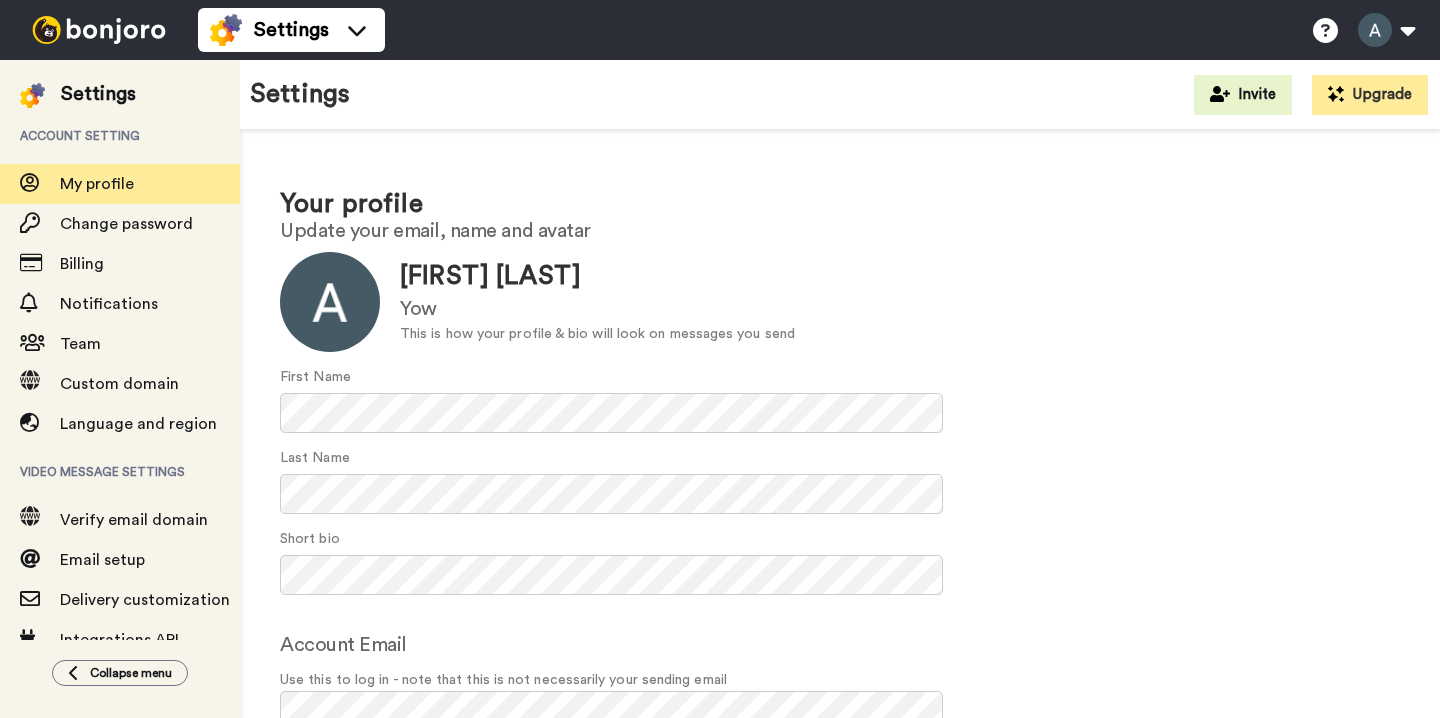 scroll, scrollTop: 0, scrollLeft: 0, axis: both 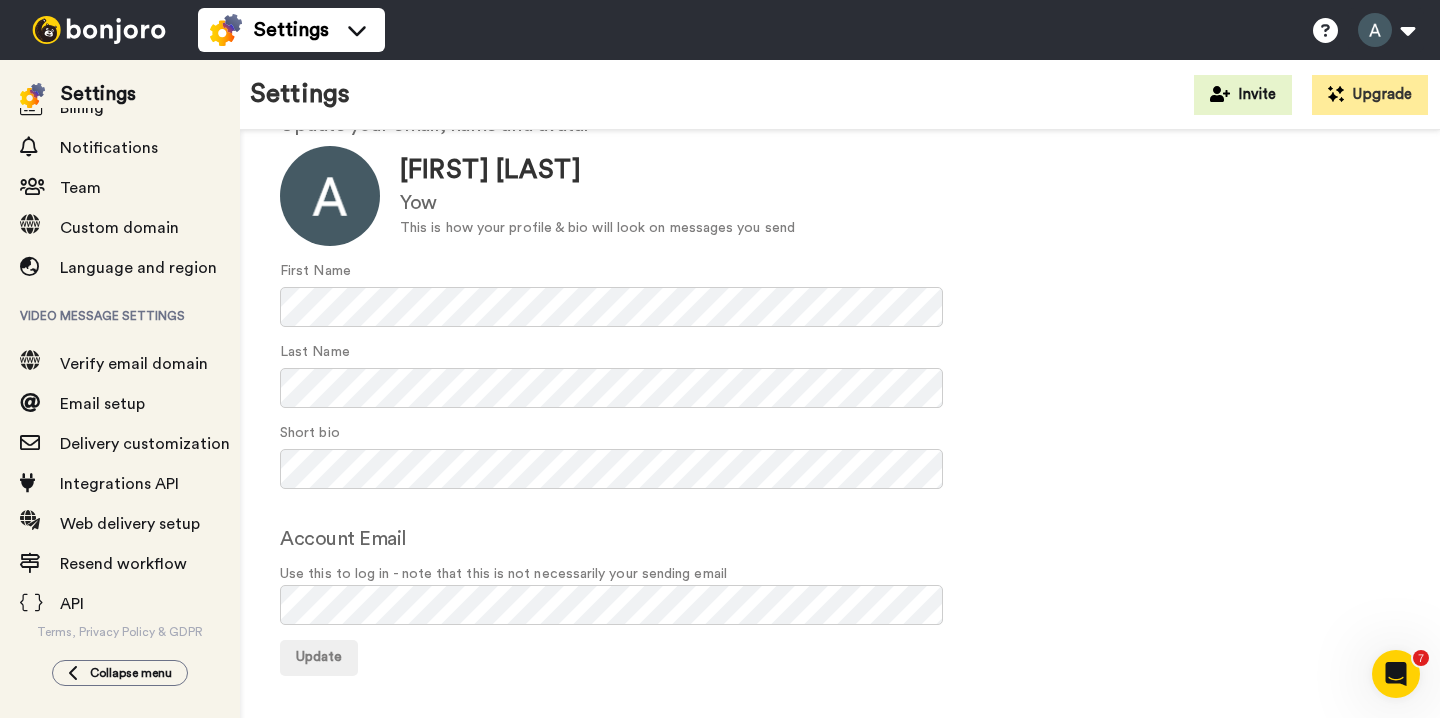 click on "Video message settings" at bounding box center [120, 316] 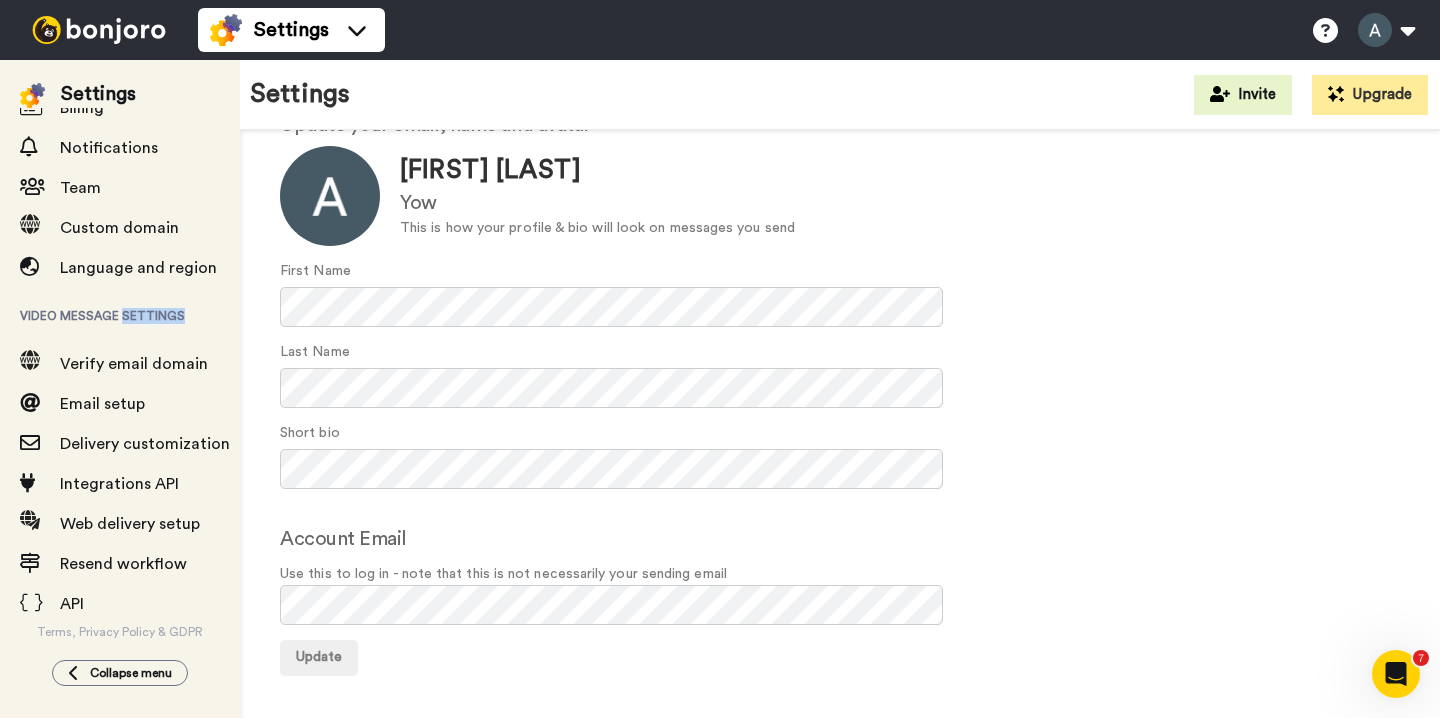 click on "Video message settings" at bounding box center (120, 316) 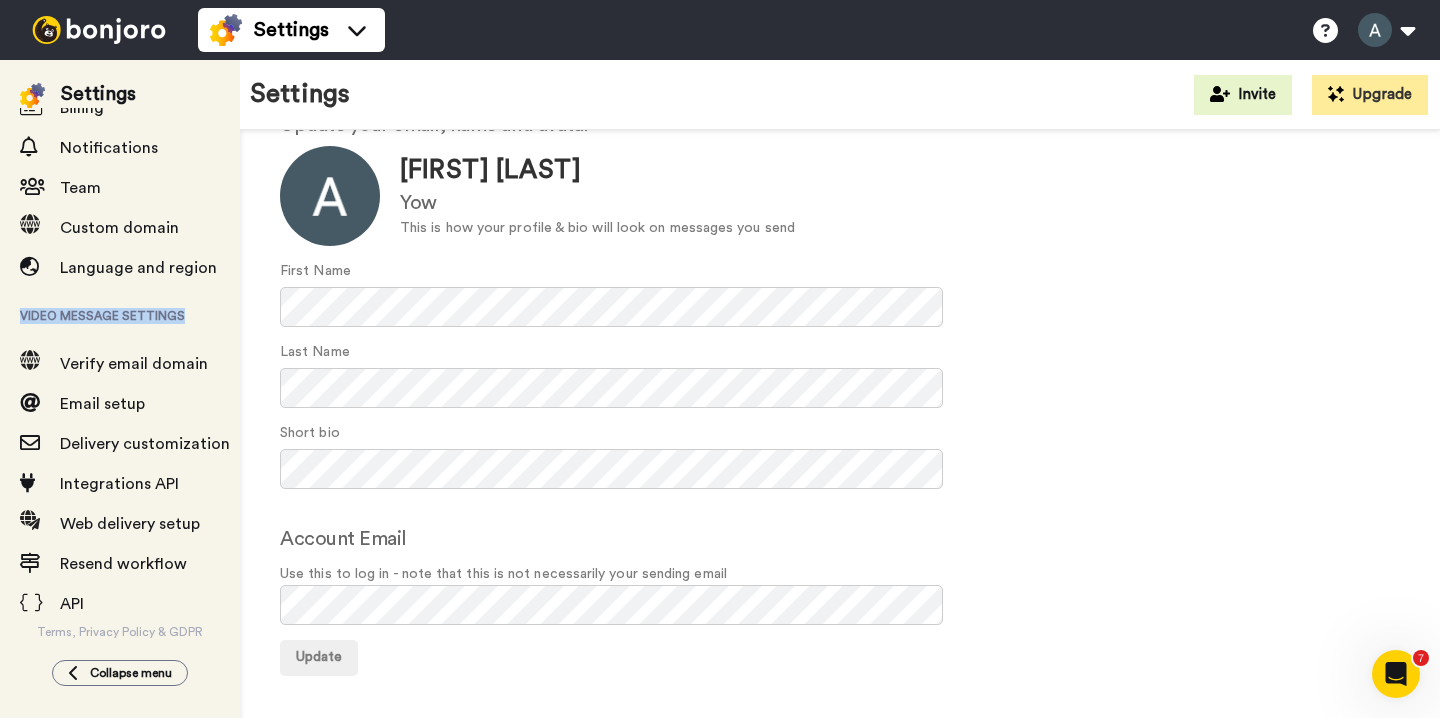 click on "Video message settings" at bounding box center (120, 316) 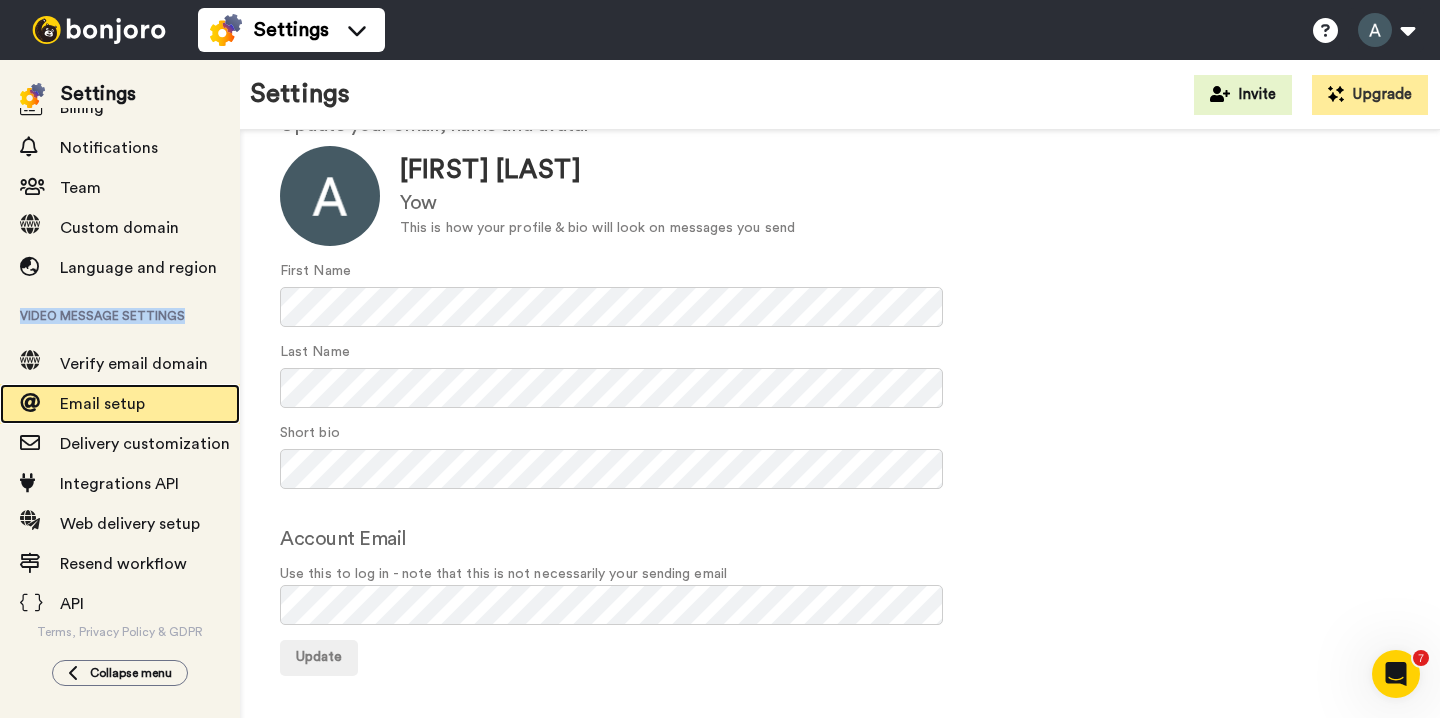 click on "Email setup" at bounding box center (120, 404) 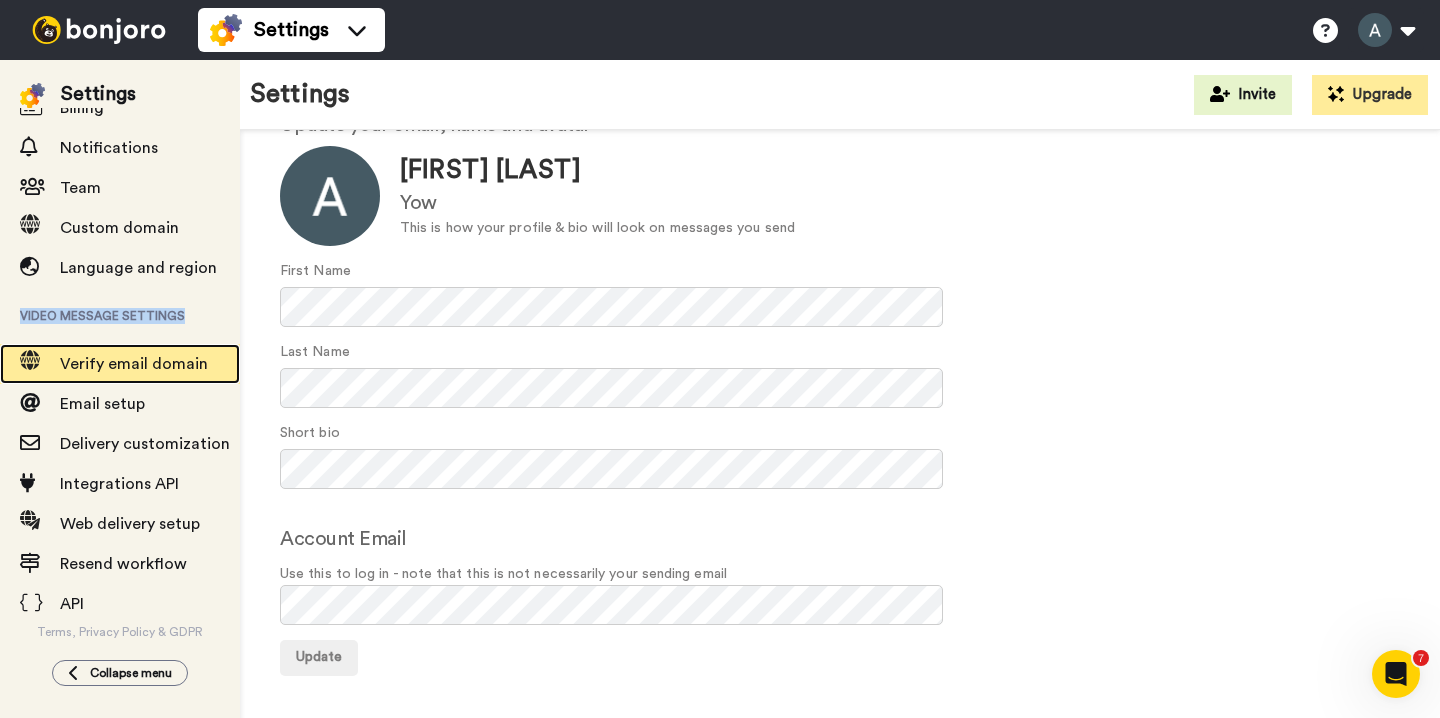 click on "Verify email domain" at bounding box center (134, 364) 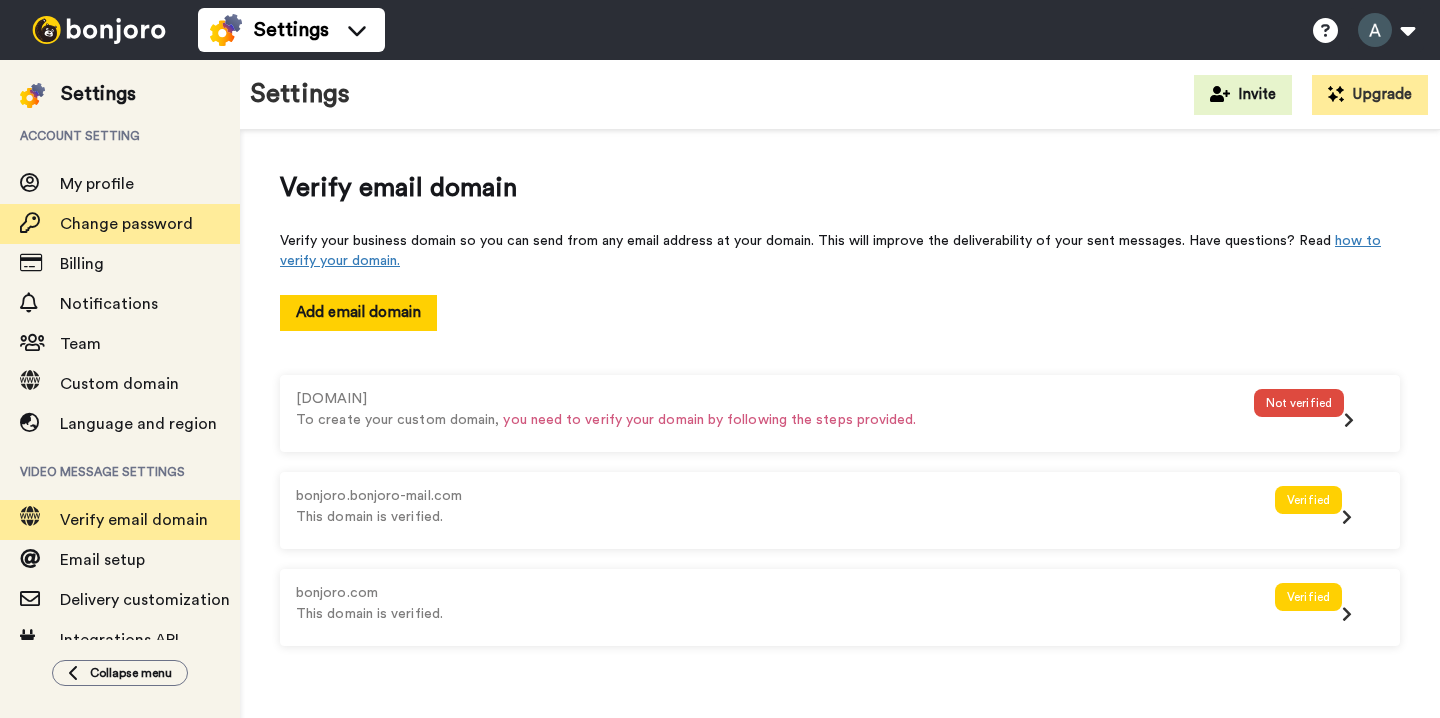 scroll, scrollTop: 0, scrollLeft: 0, axis: both 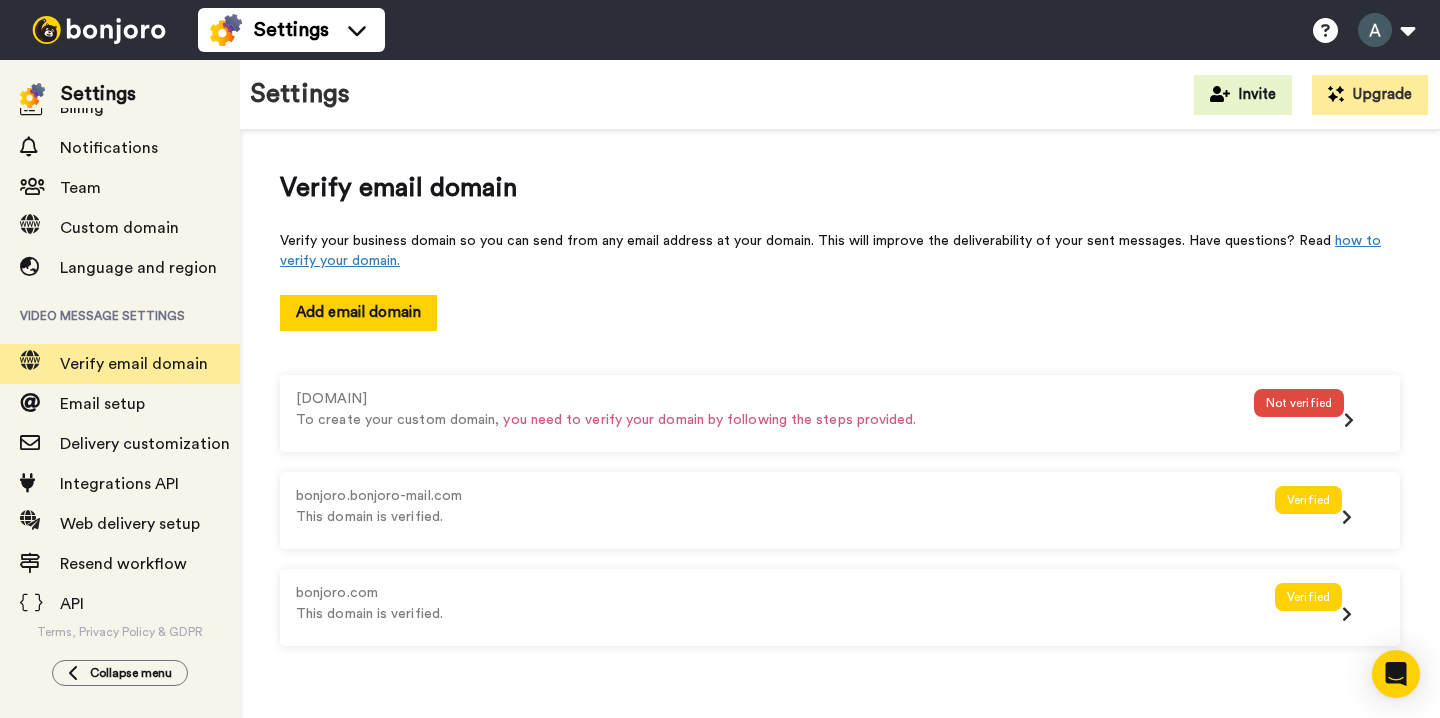 click on "Video message settings" at bounding box center [120, 316] 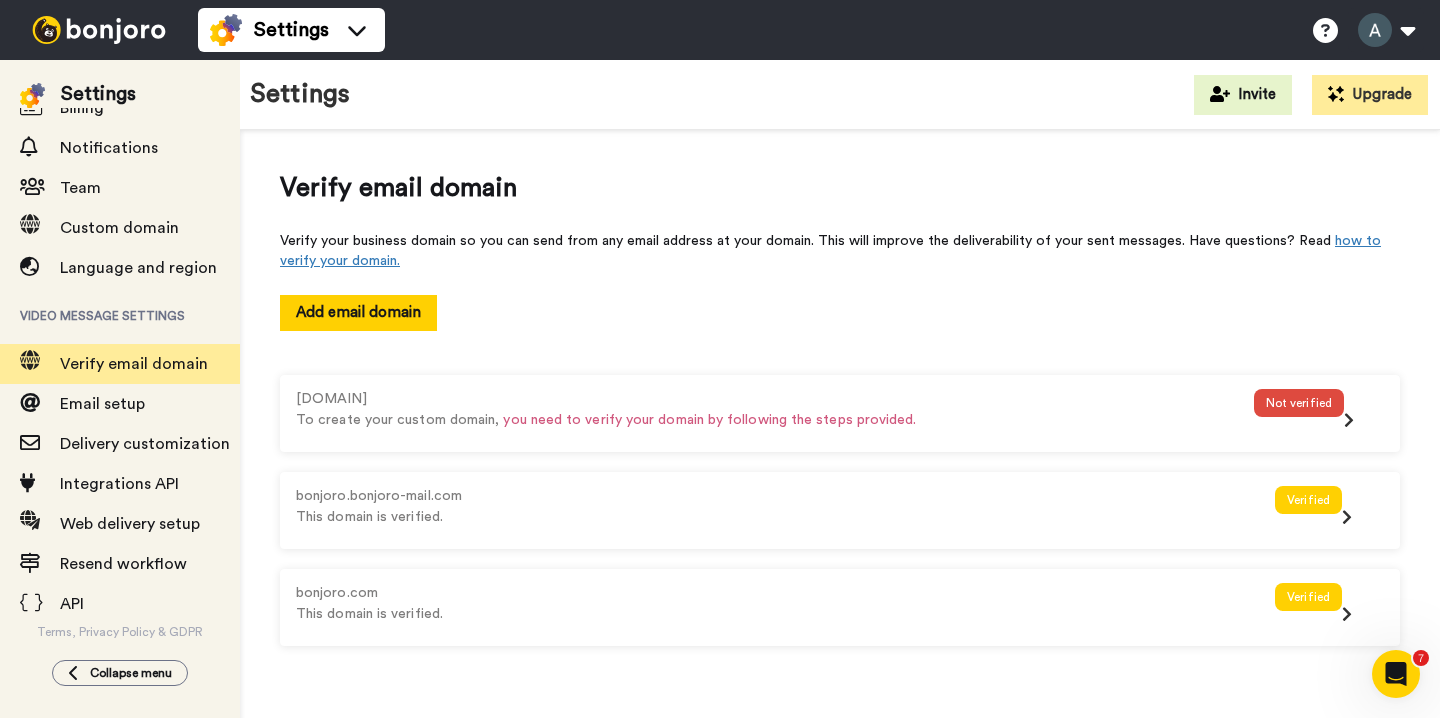 scroll, scrollTop: 0, scrollLeft: 0, axis: both 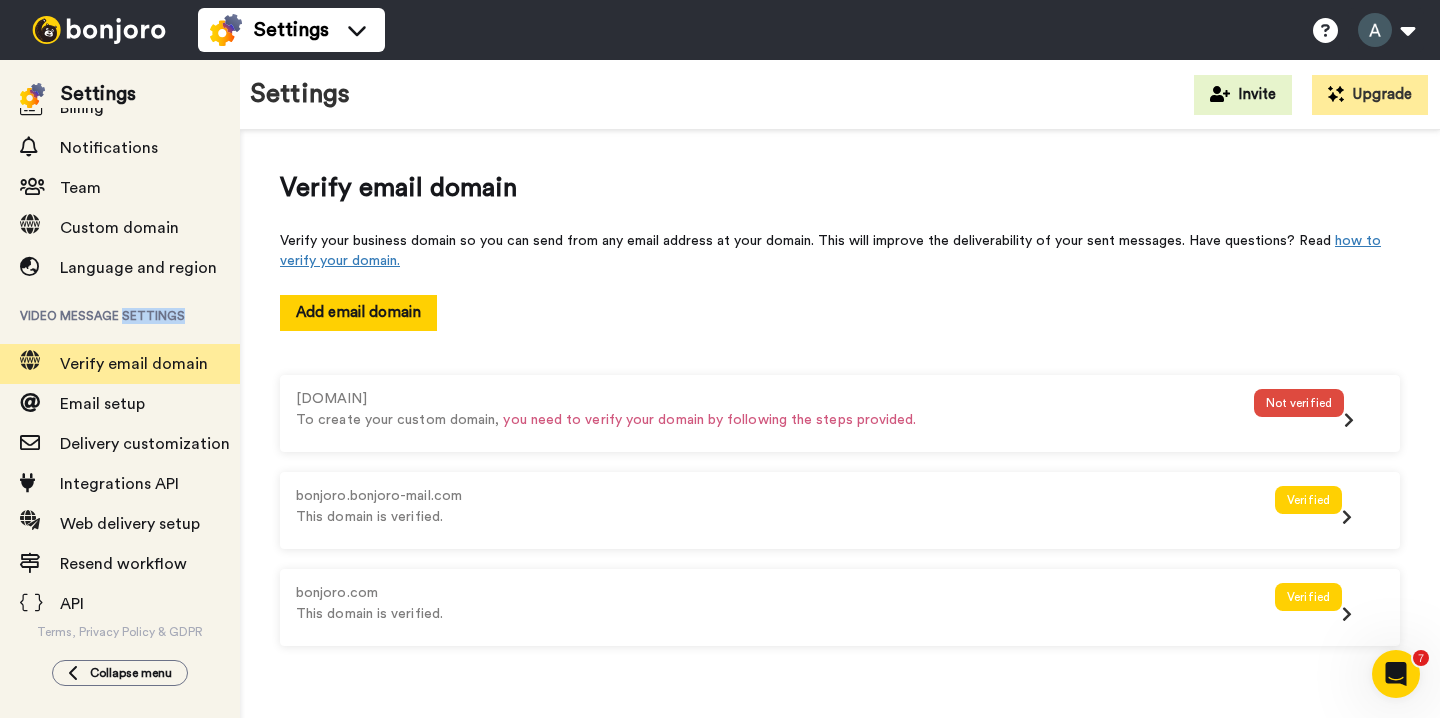 click on "Video message settings" at bounding box center [120, 316] 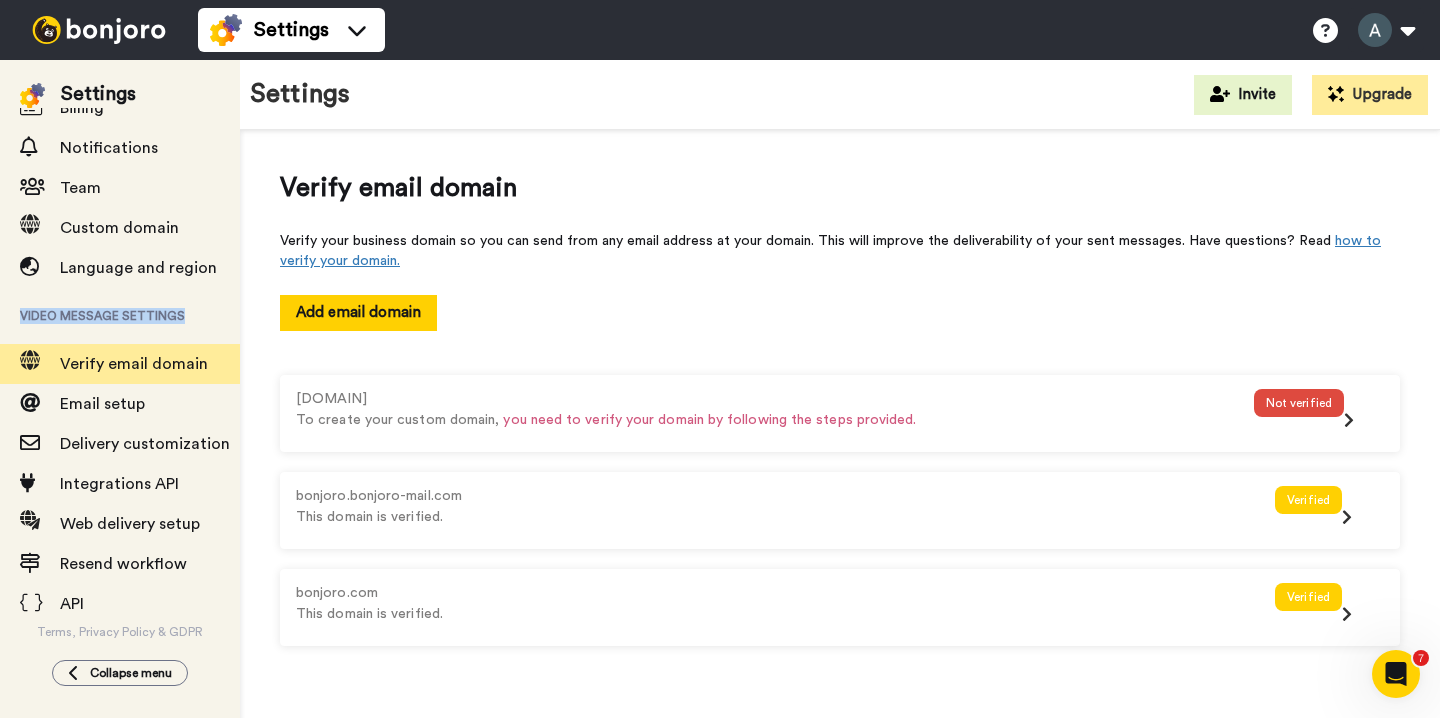 click on "Video message settings" at bounding box center [120, 316] 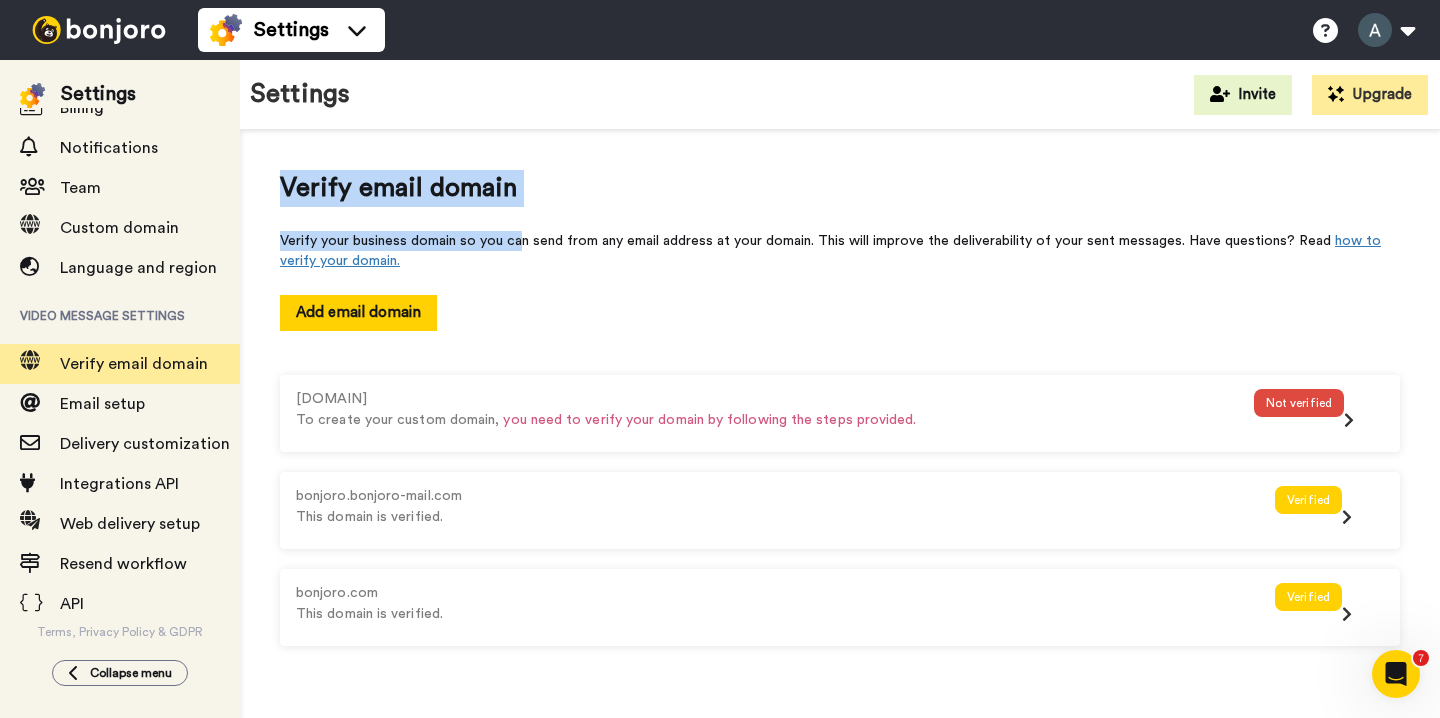 drag, startPoint x: 522, startPoint y: 242, endPoint x: 277, endPoint y: 187, distance: 251.0976 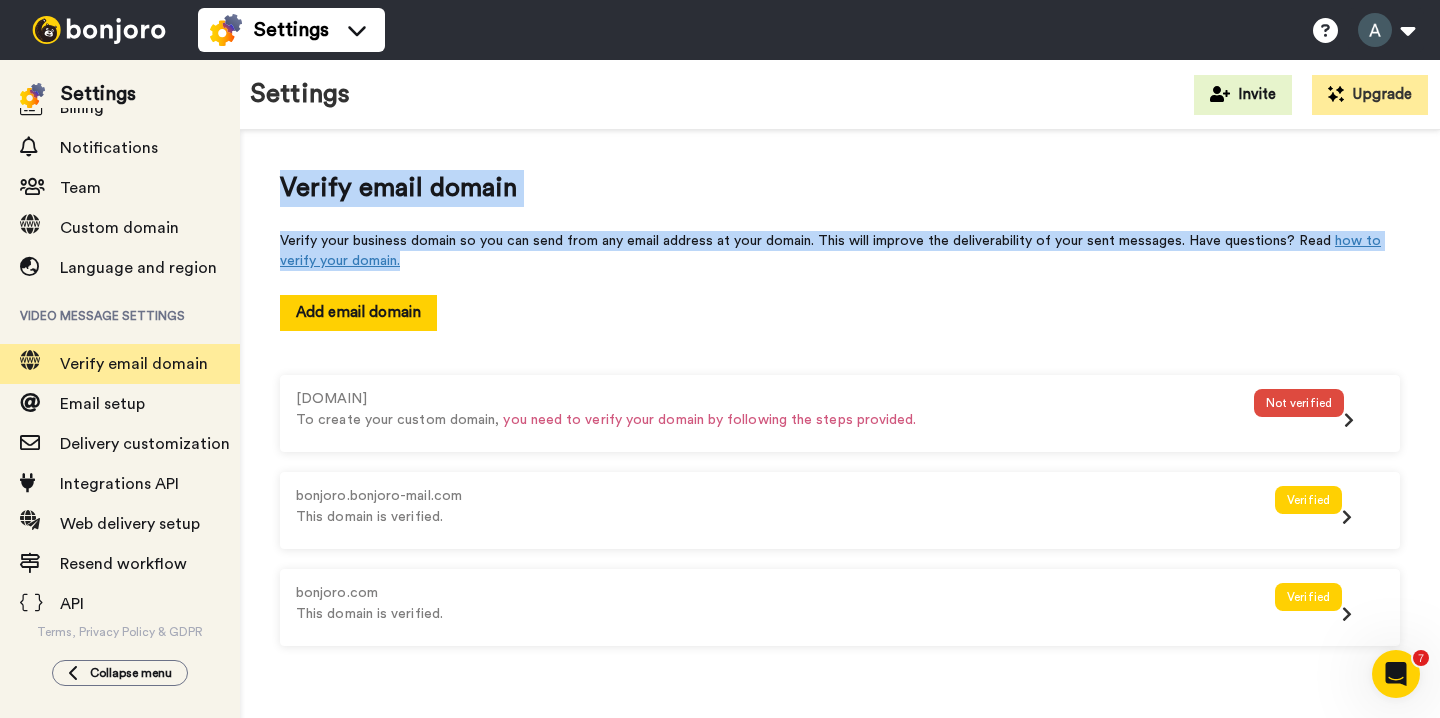 drag, startPoint x: 277, startPoint y: 187, endPoint x: 508, endPoint y: 255, distance: 240.80075 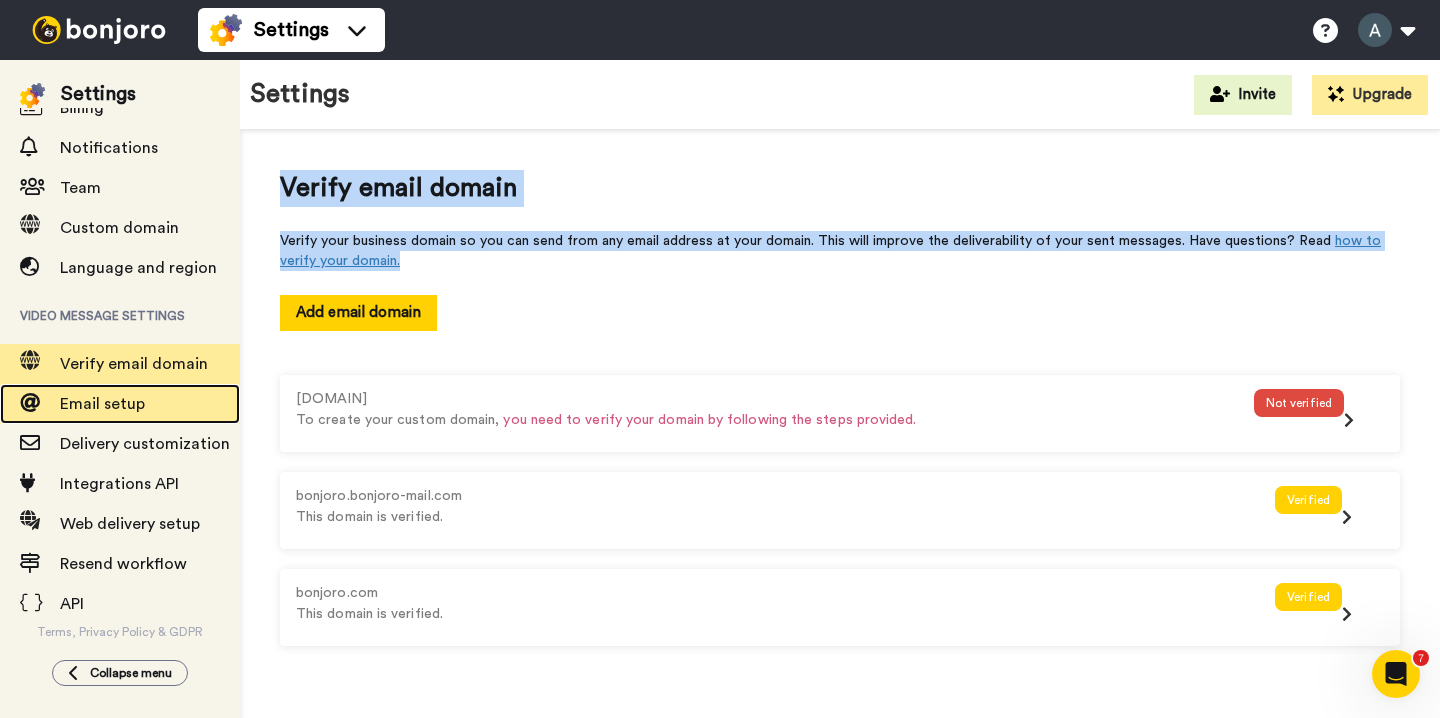 click on "Email setup" at bounding box center (120, 404) 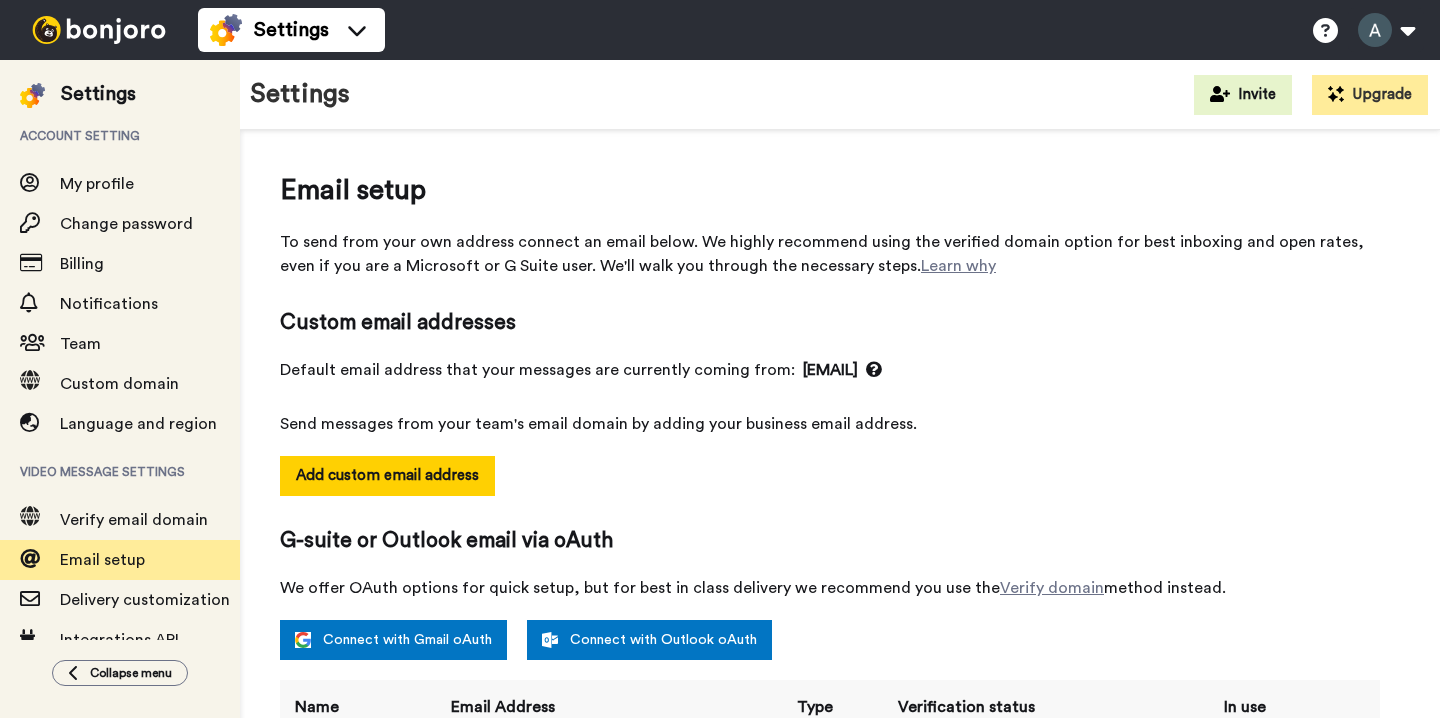 select on "149467" 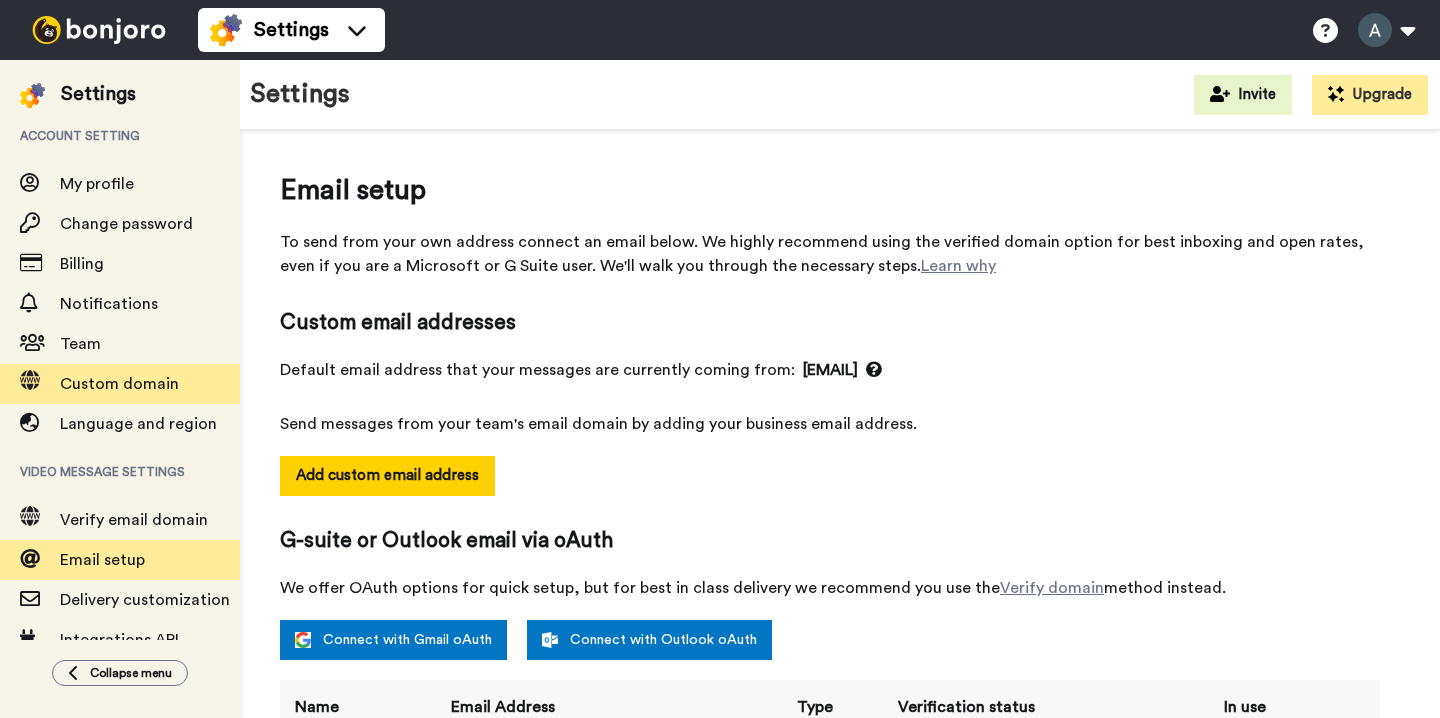 scroll, scrollTop: 0, scrollLeft: 0, axis: both 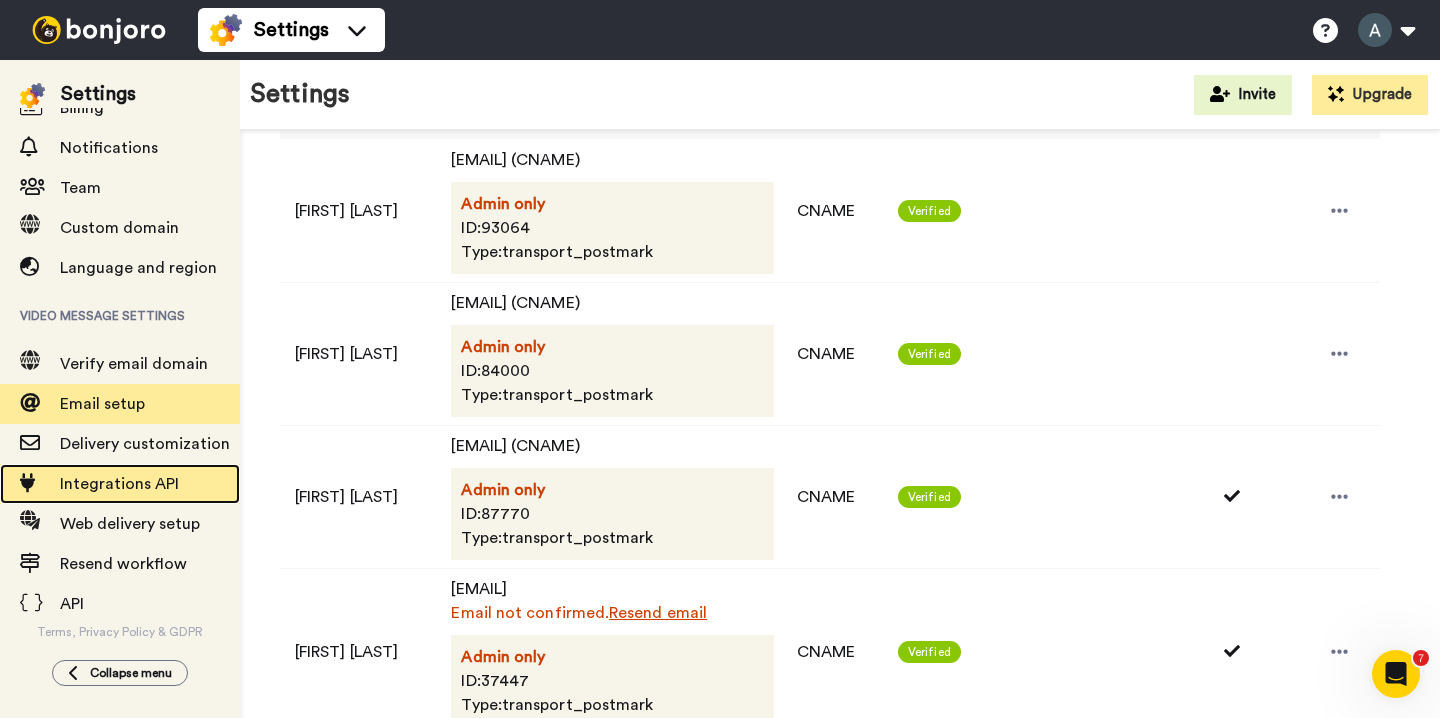 click on "Integrations API" at bounding box center [150, 484] 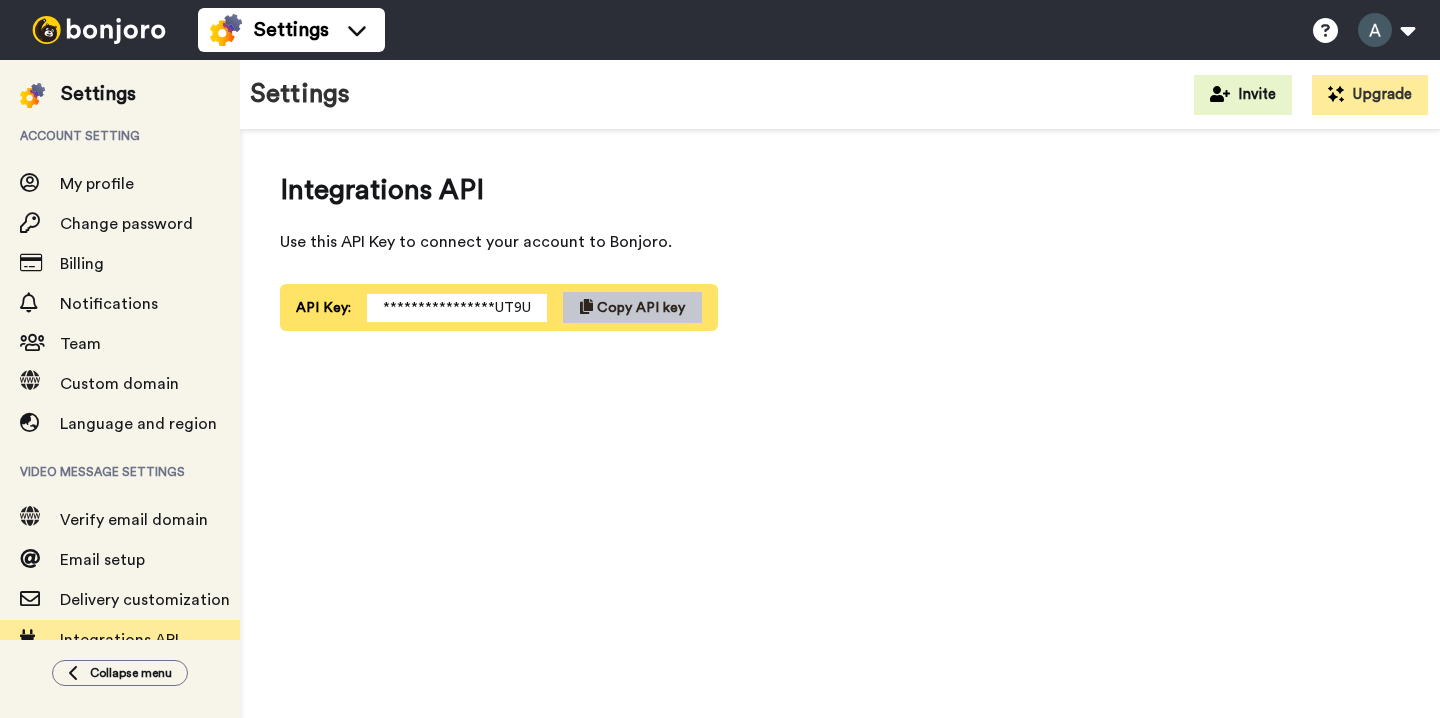 scroll, scrollTop: 0, scrollLeft: 0, axis: both 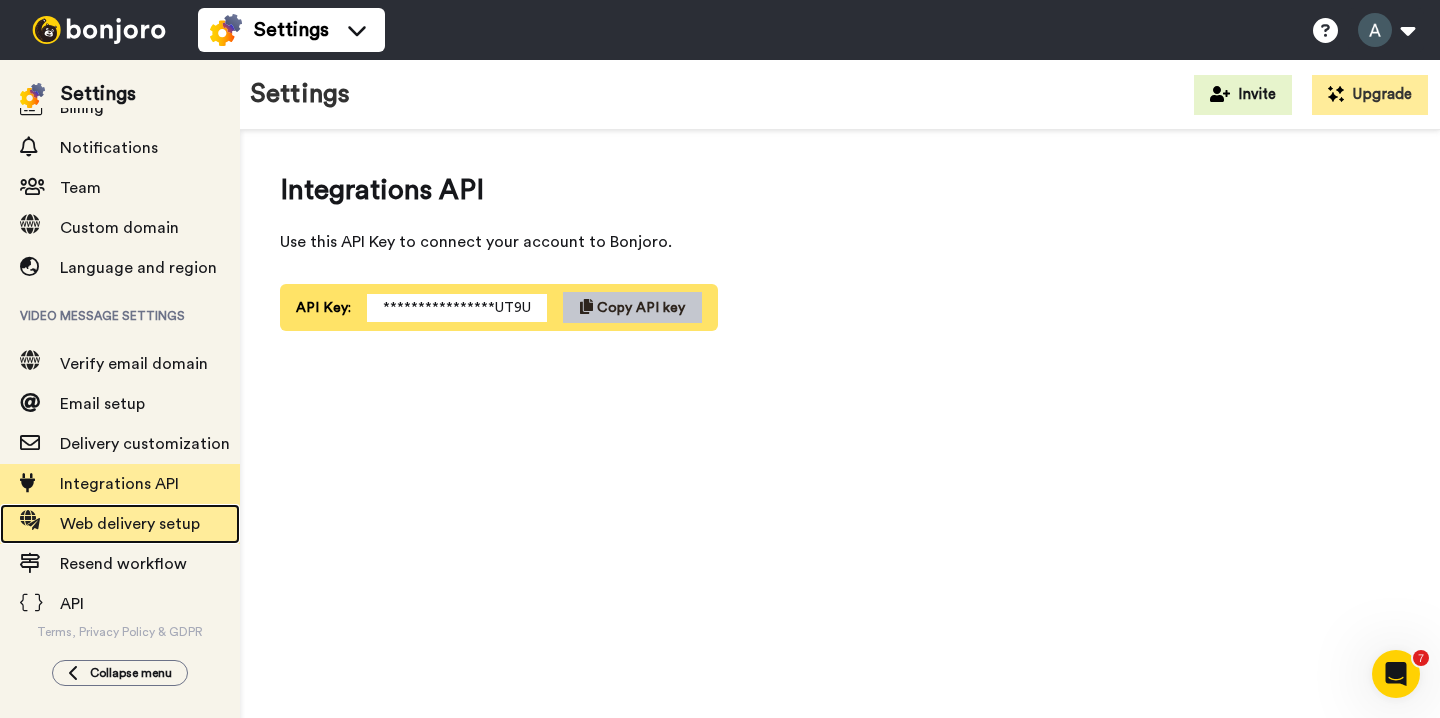 click on "Web delivery setup" at bounding box center [130, 524] 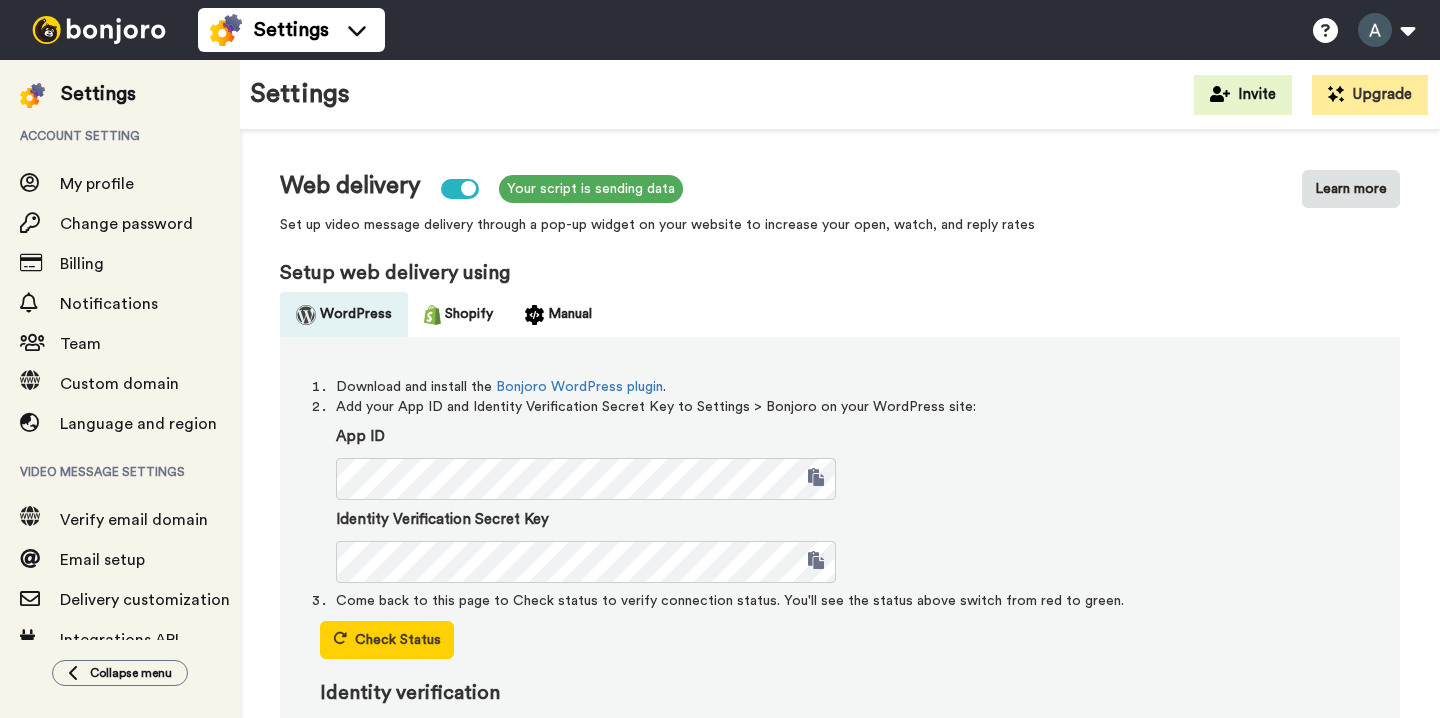 scroll, scrollTop: 0, scrollLeft: 0, axis: both 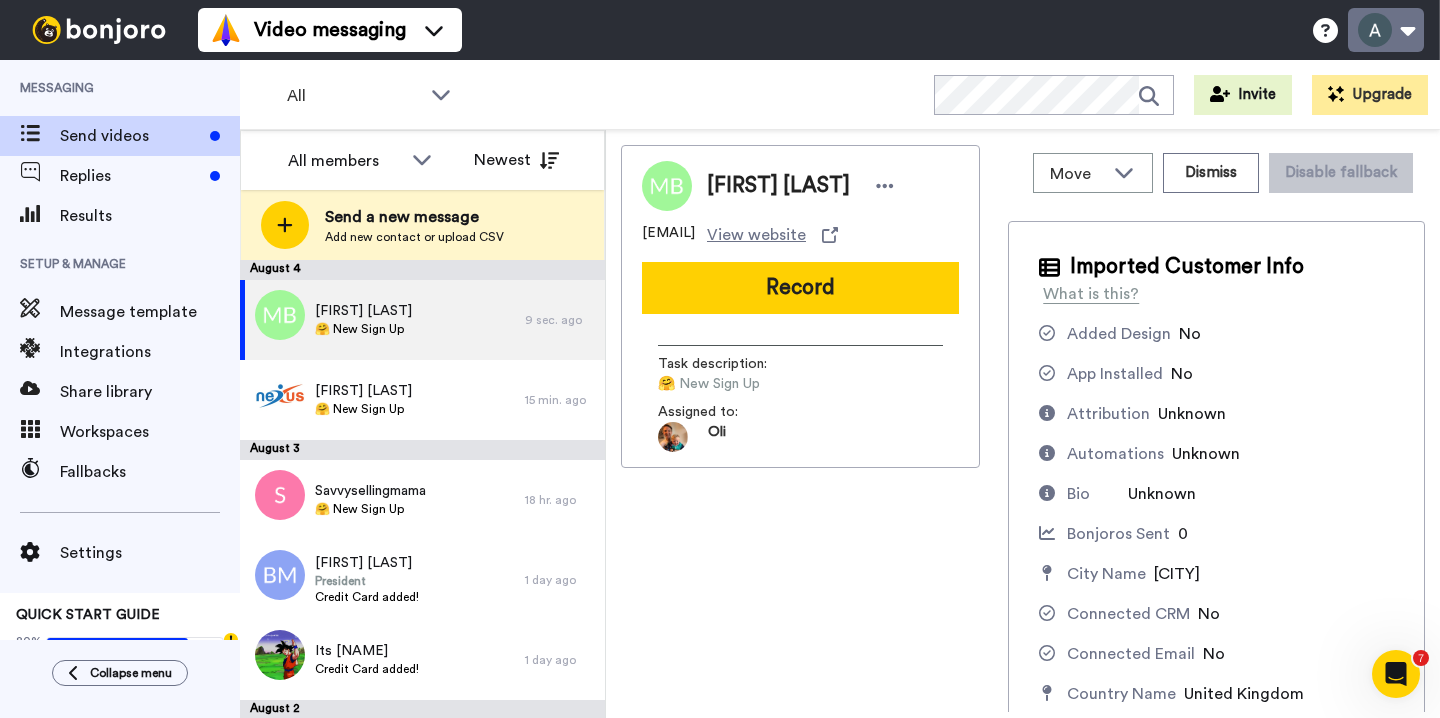 click at bounding box center (1386, 30) 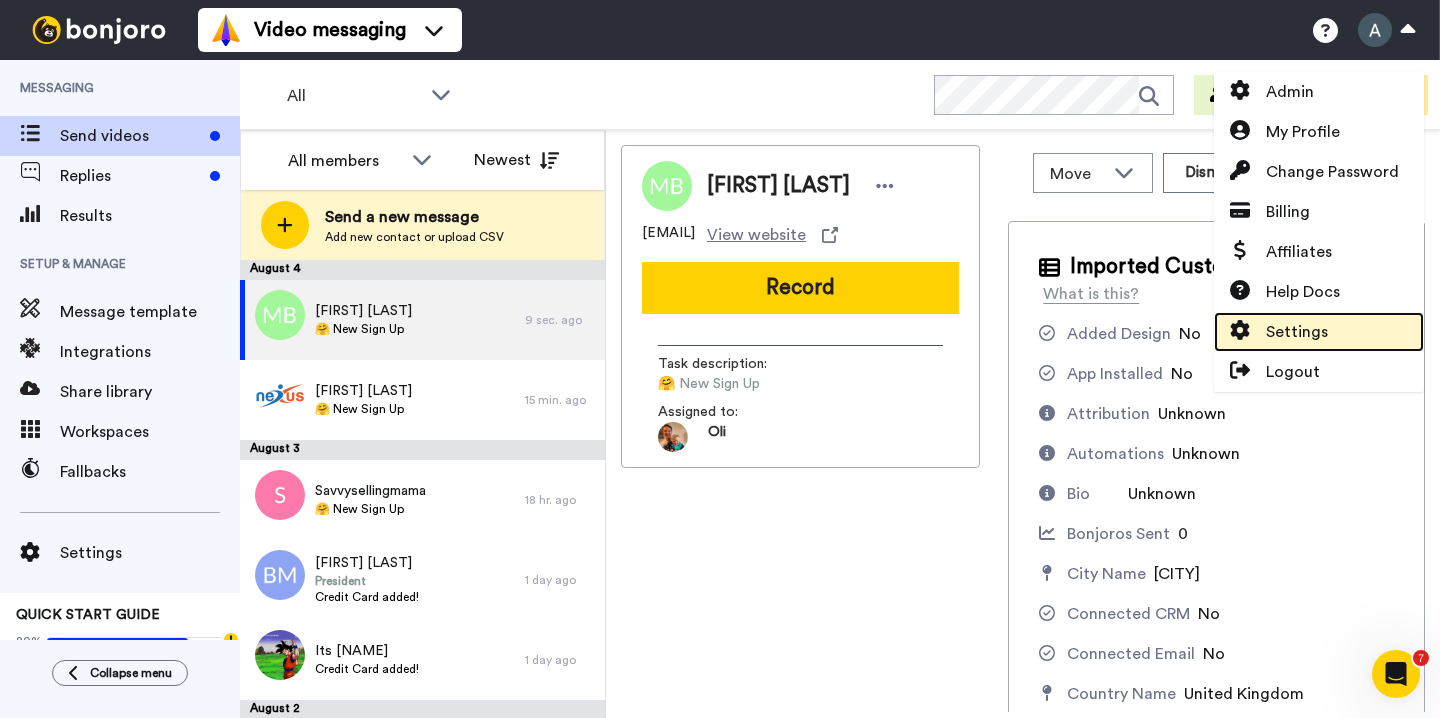 click on "Settings" at bounding box center [1297, 332] 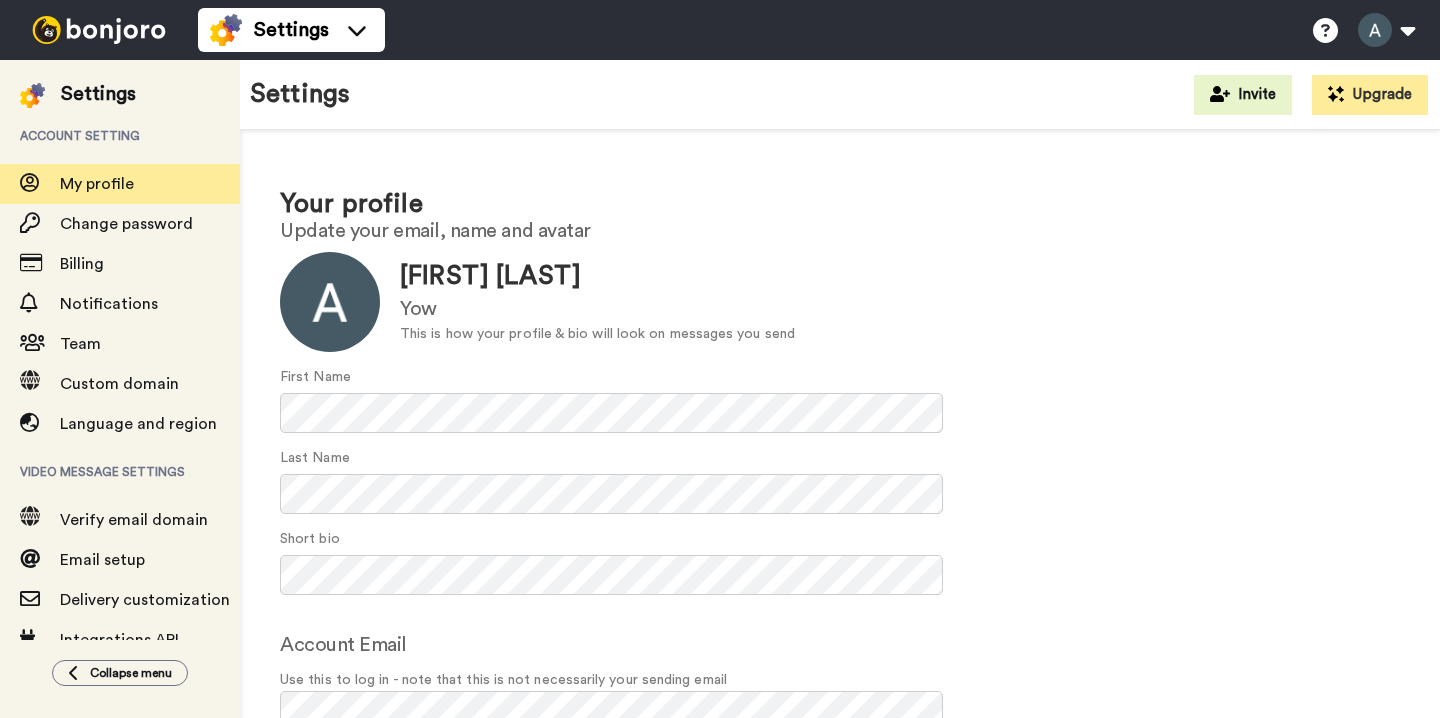 scroll, scrollTop: 0, scrollLeft: 0, axis: both 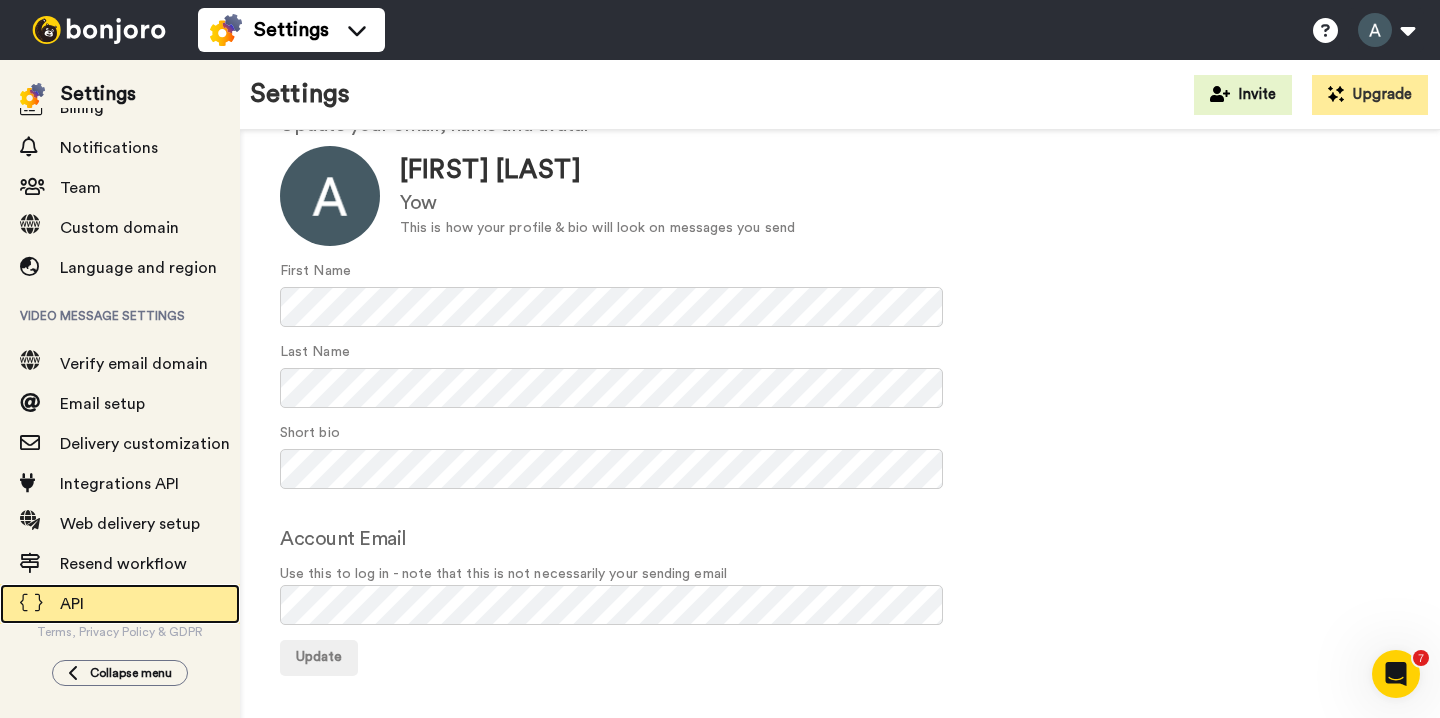 click on "API" at bounding box center [150, 604] 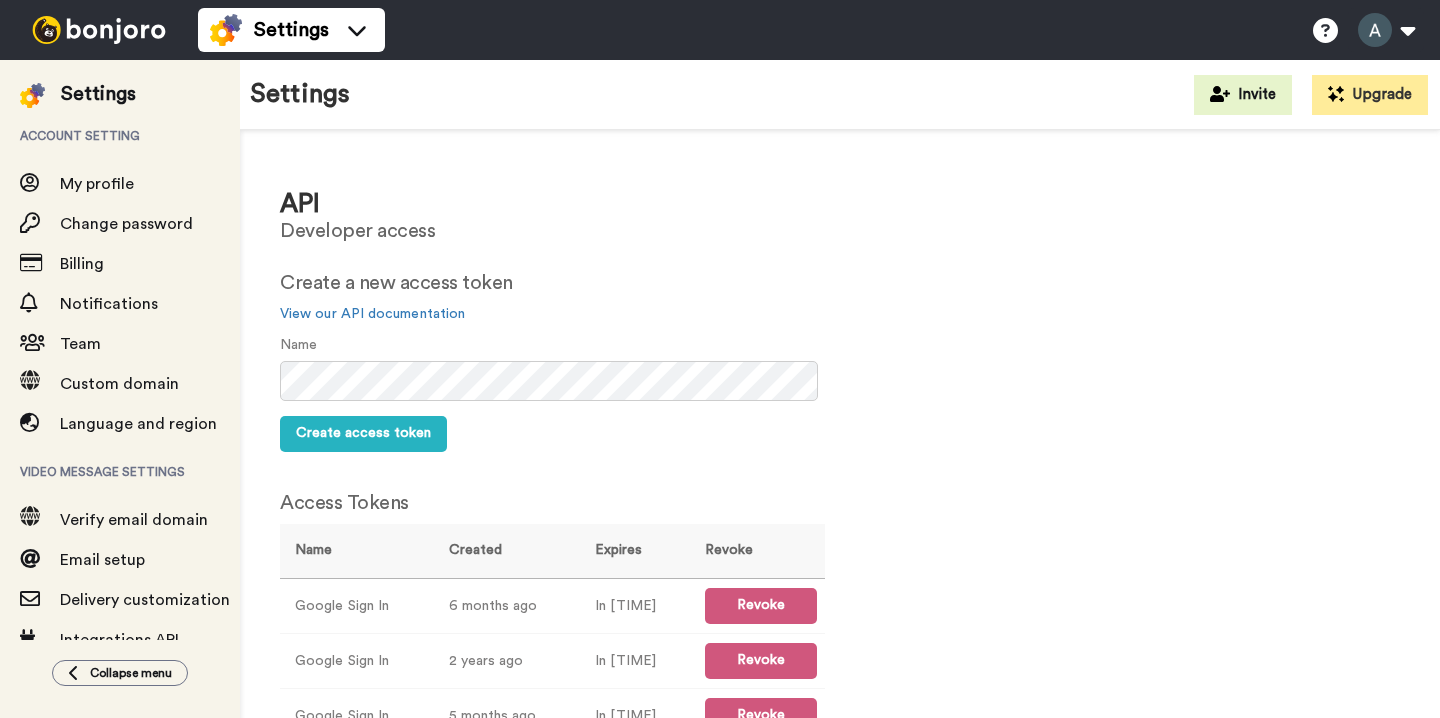 scroll, scrollTop: 0, scrollLeft: 0, axis: both 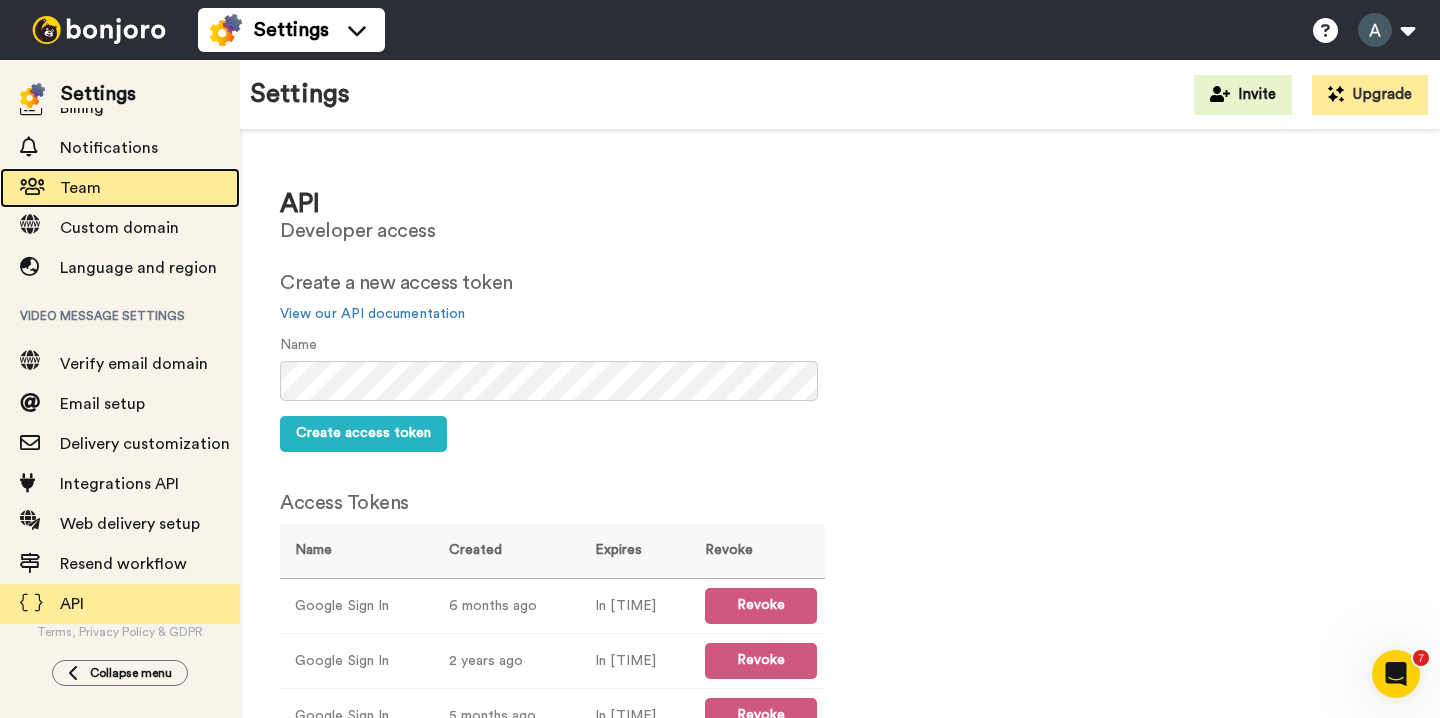 click on "Team" at bounding box center [150, 188] 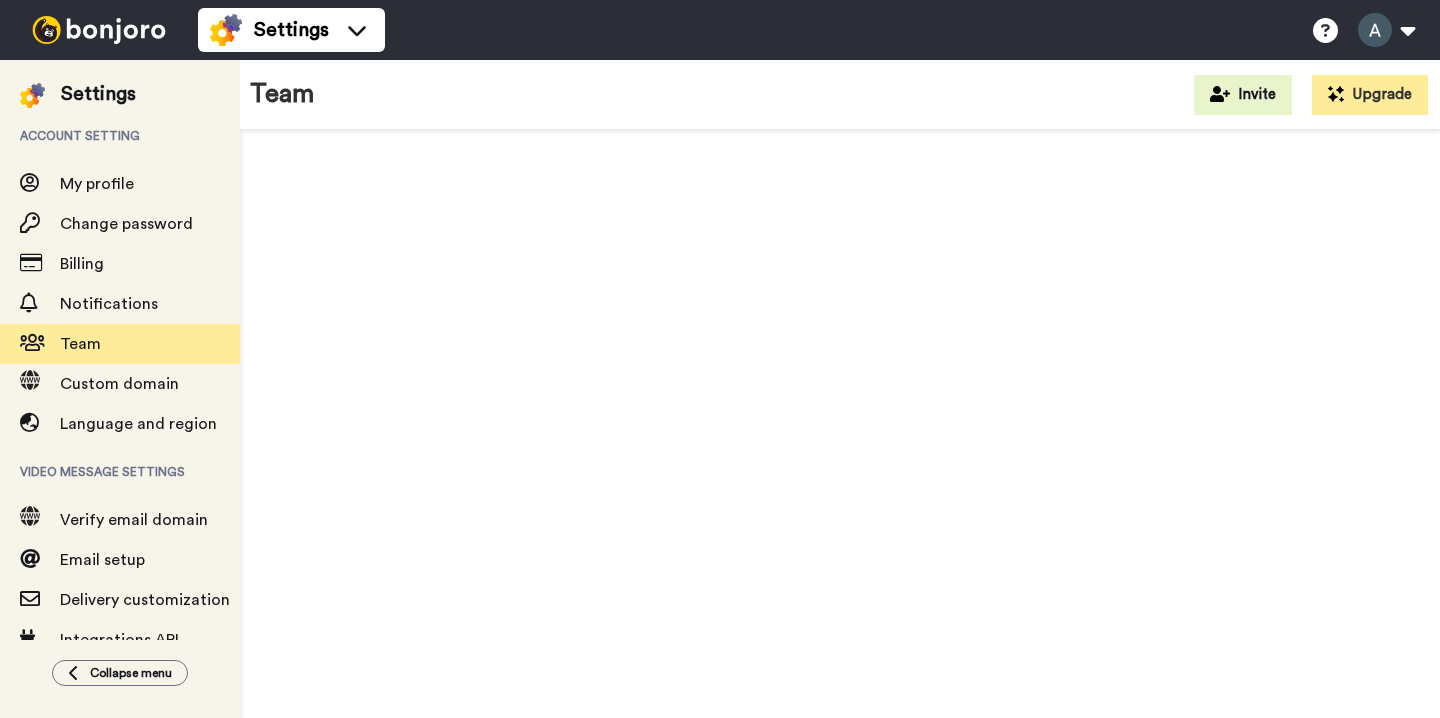 scroll, scrollTop: 0, scrollLeft: 0, axis: both 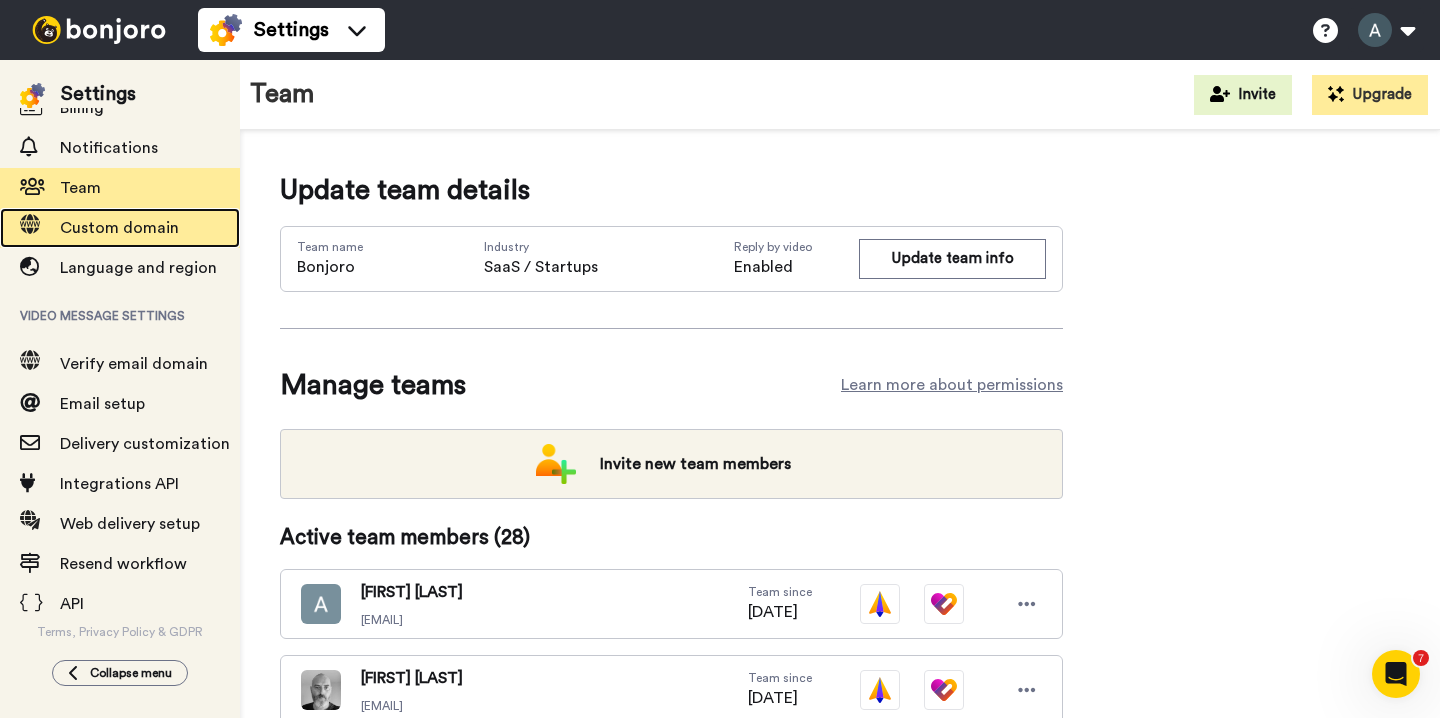 click on "Custom domain" at bounding box center (119, 228) 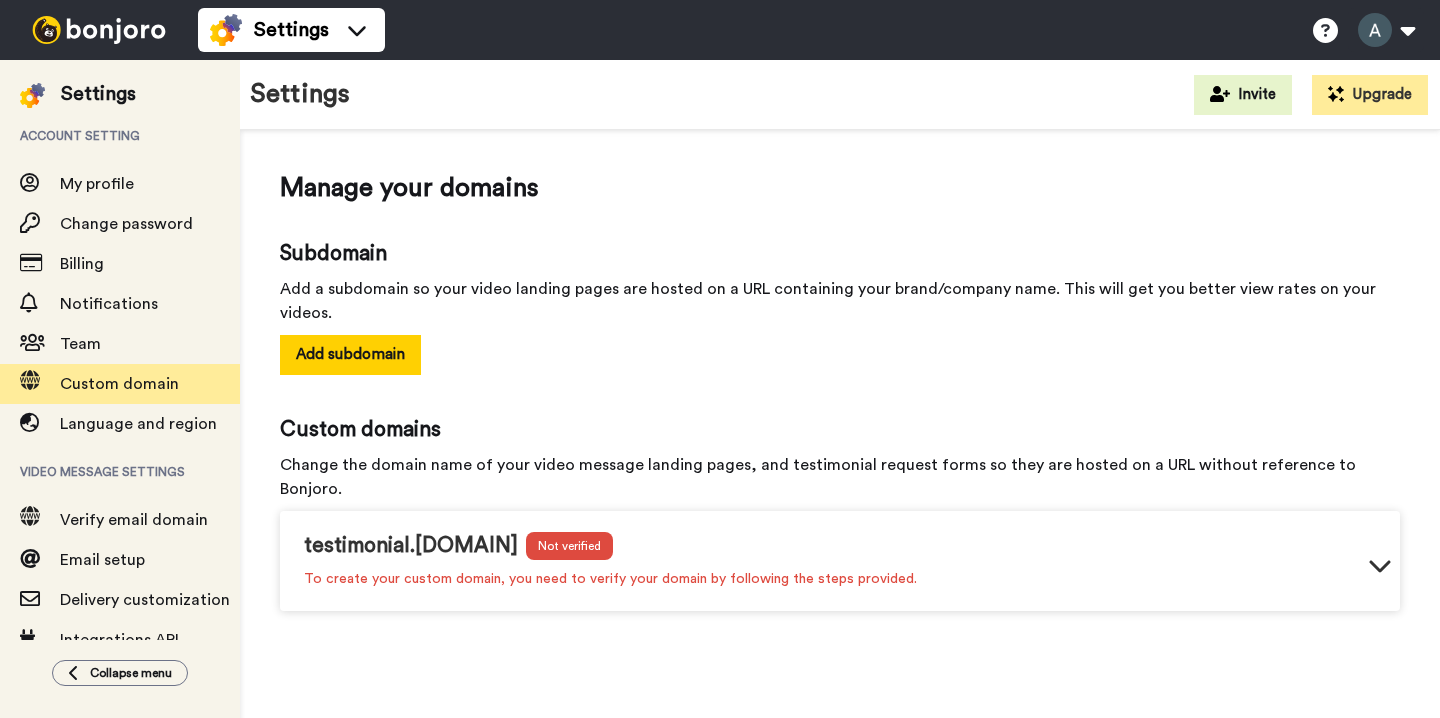 scroll, scrollTop: 0, scrollLeft: 0, axis: both 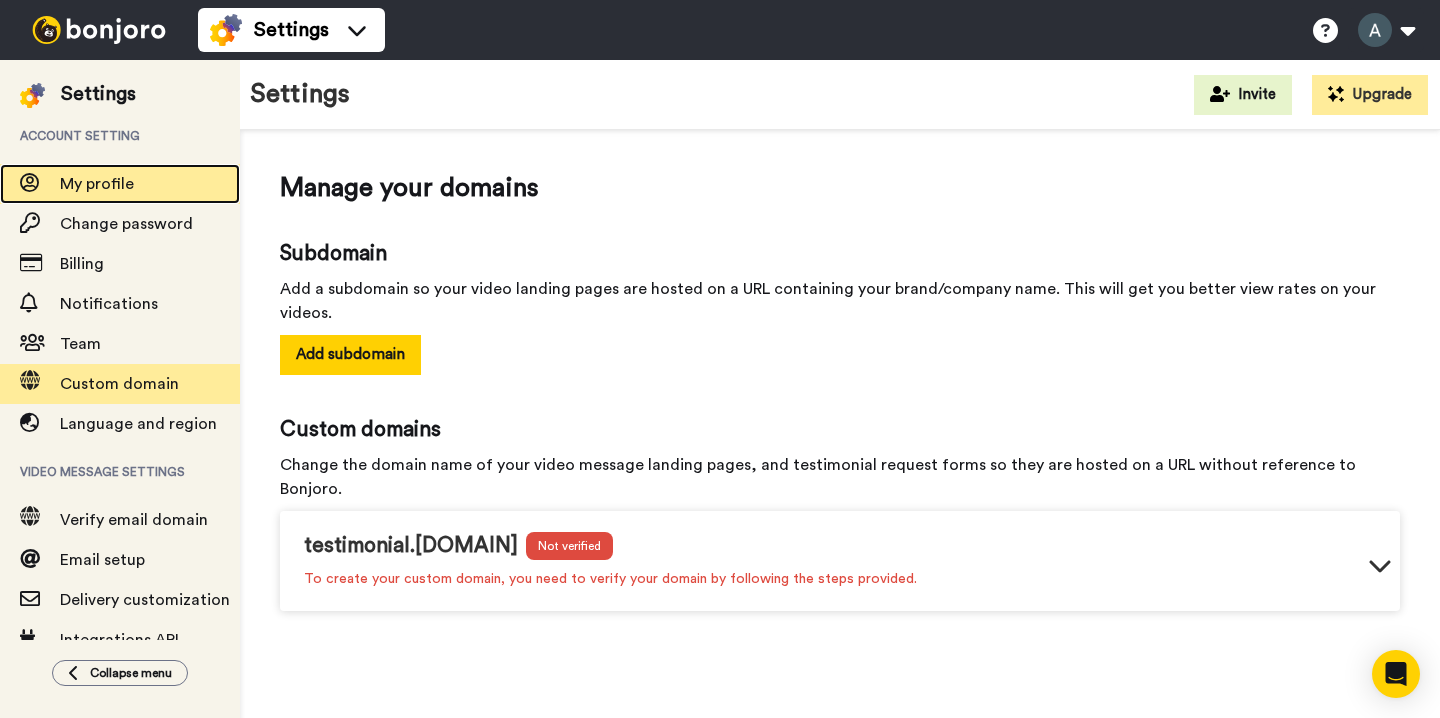 click on "My profile" at bounding box center [120, 184] 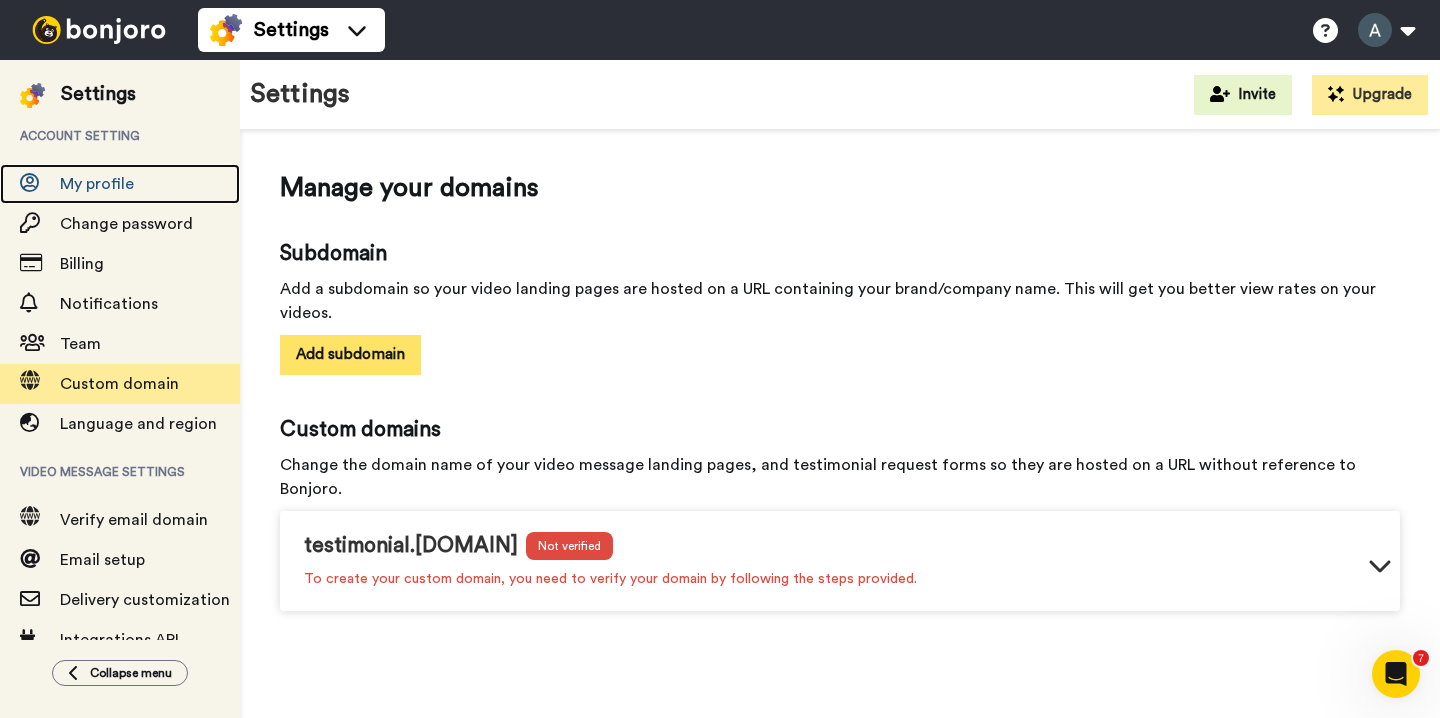 scroll, scrollTop: 0, scrollLeft: 0, axis: both 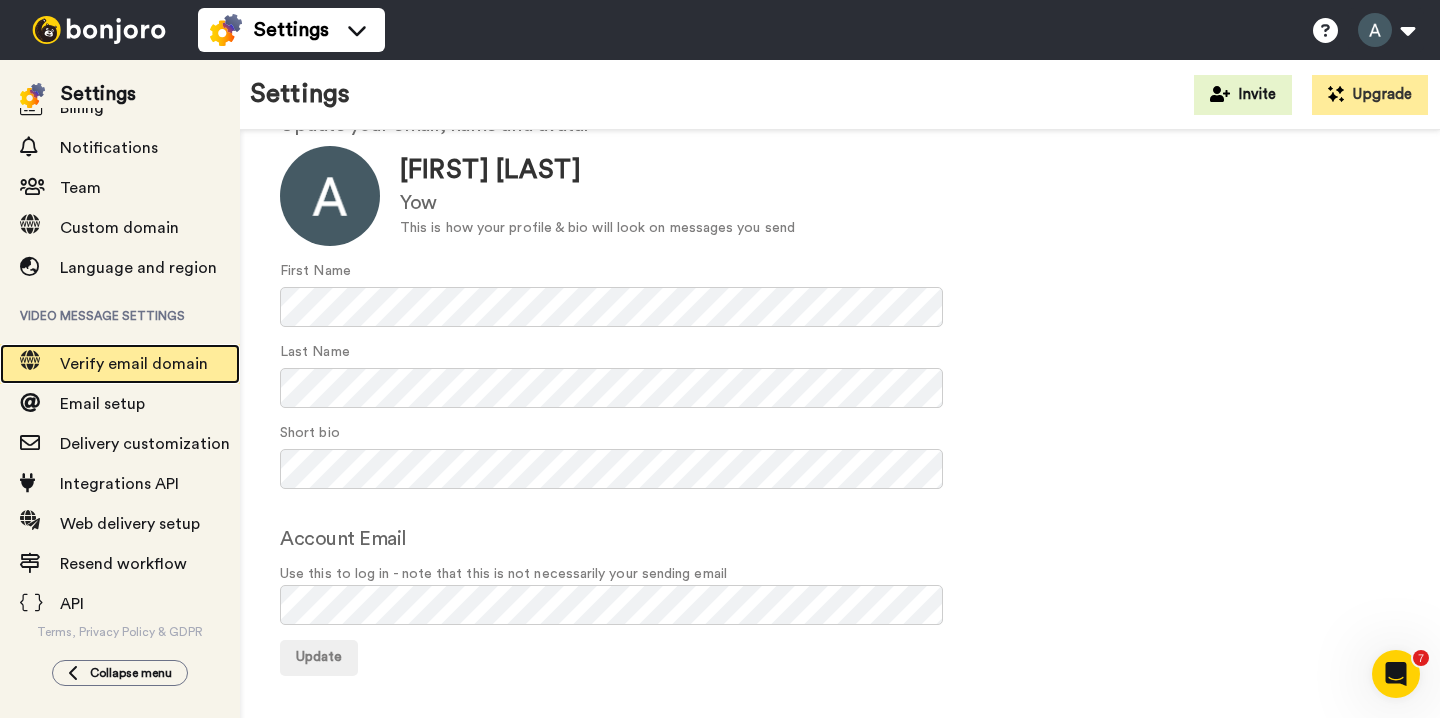 click on "Verify email domain" at bounding box center (134, 364) 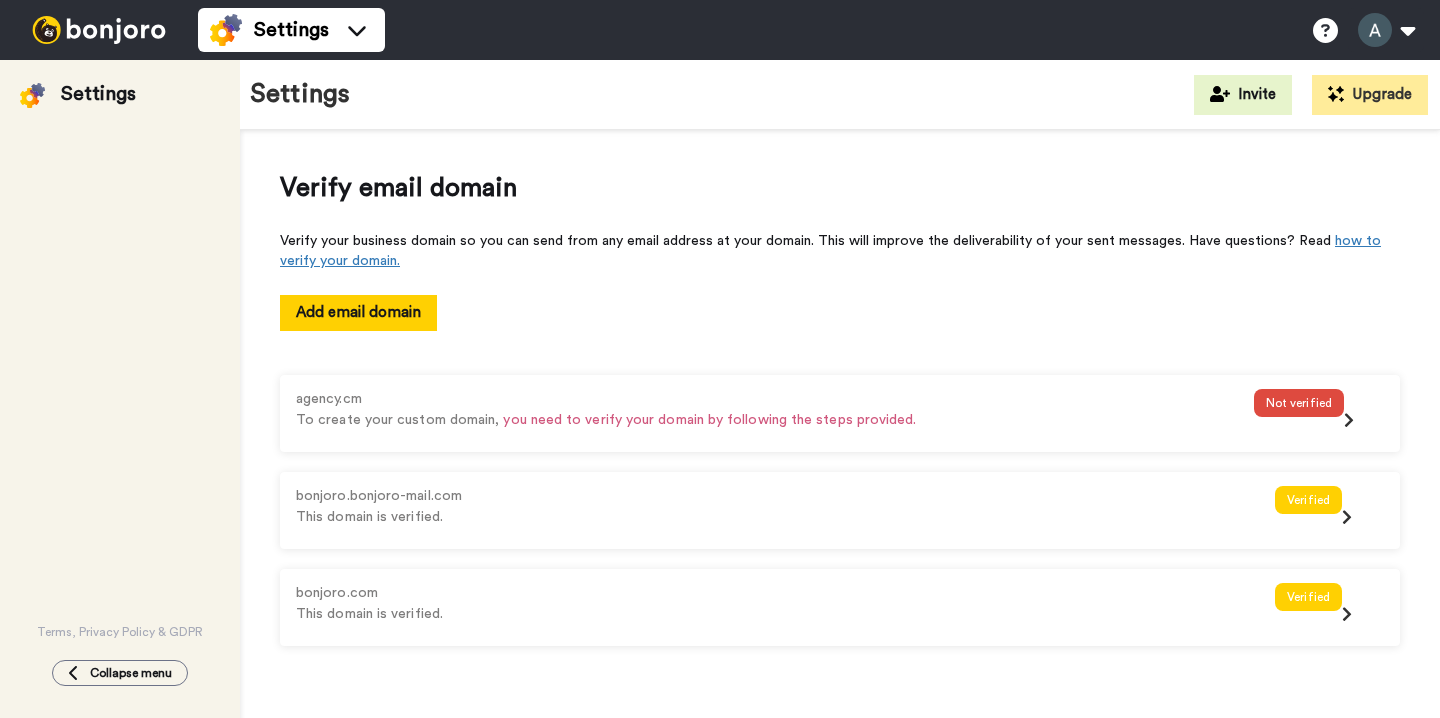 scroll, scrollTop: 0, scrollLeft: 0, axis: both 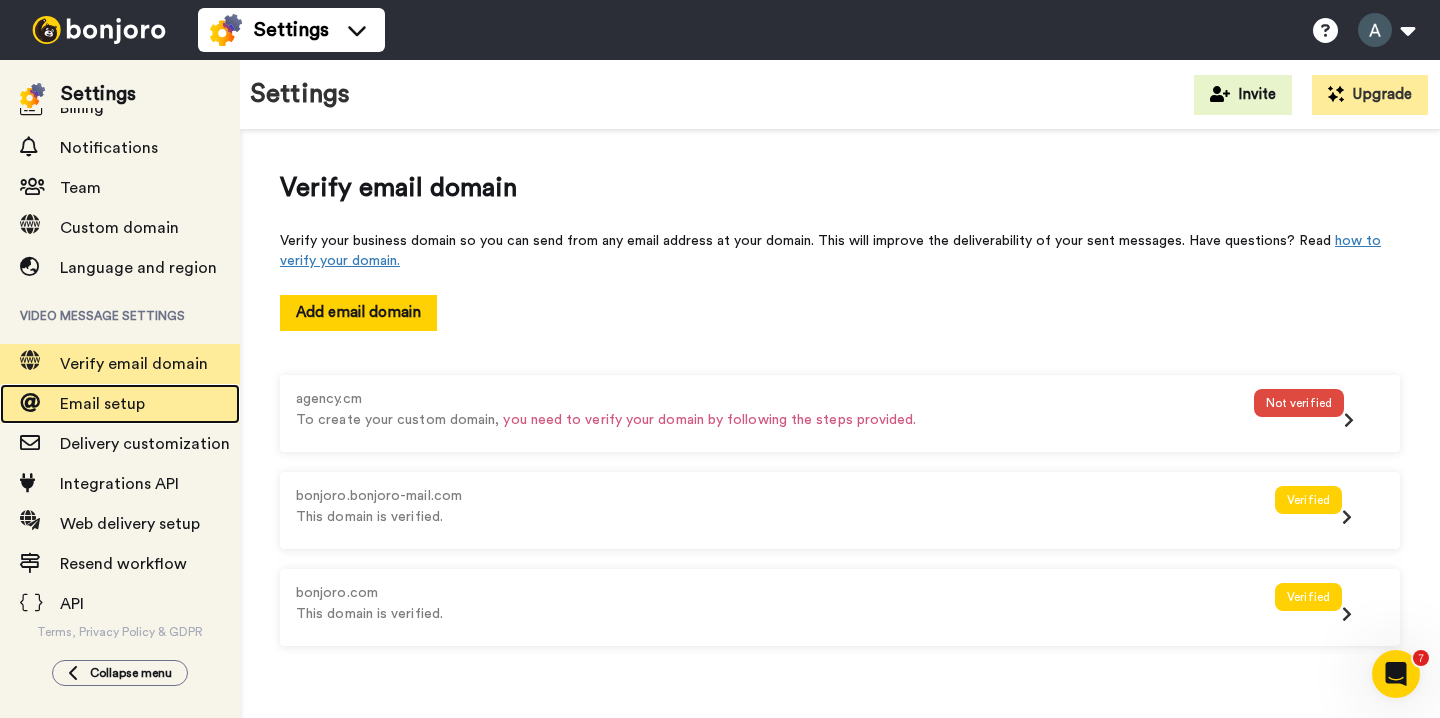 click on "Email setup" at bounding box center (120, 404) 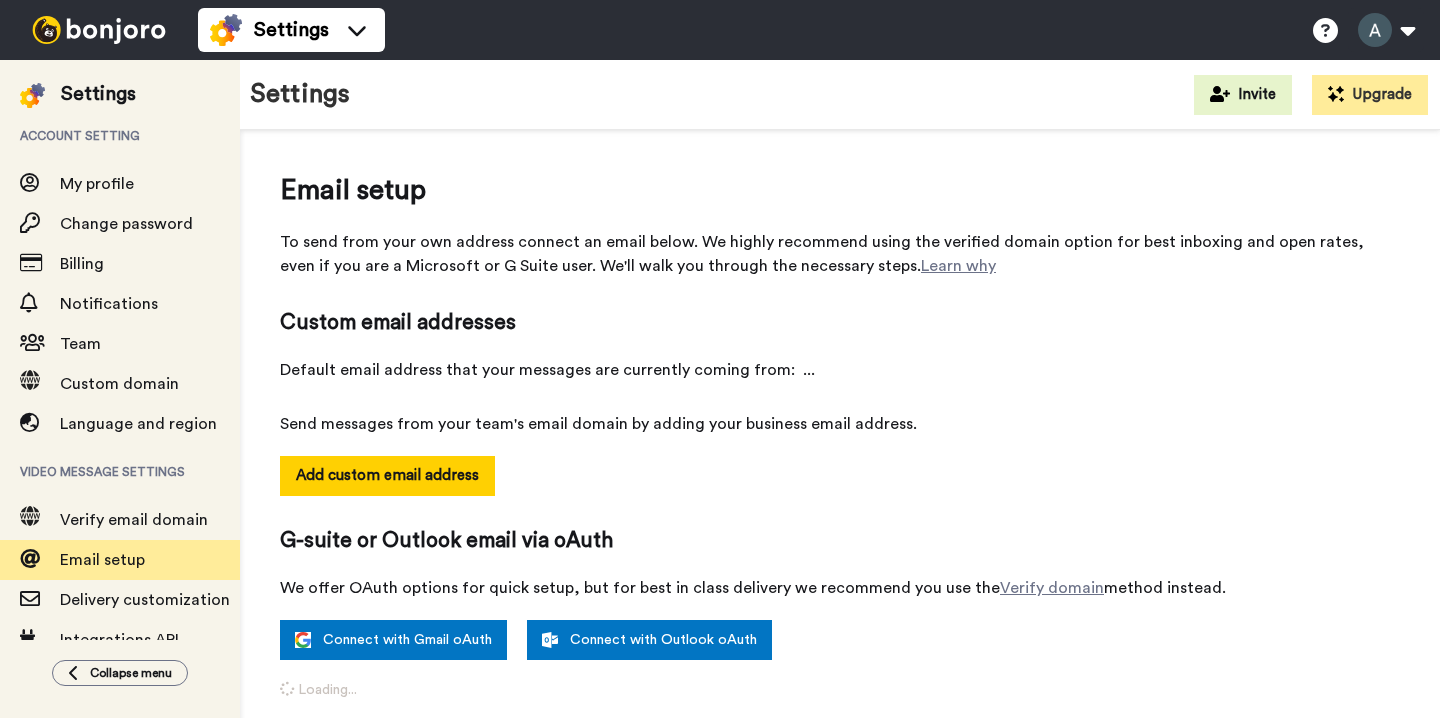 scroll, scrollTop: 0, scrollLeft: 0, axis: both 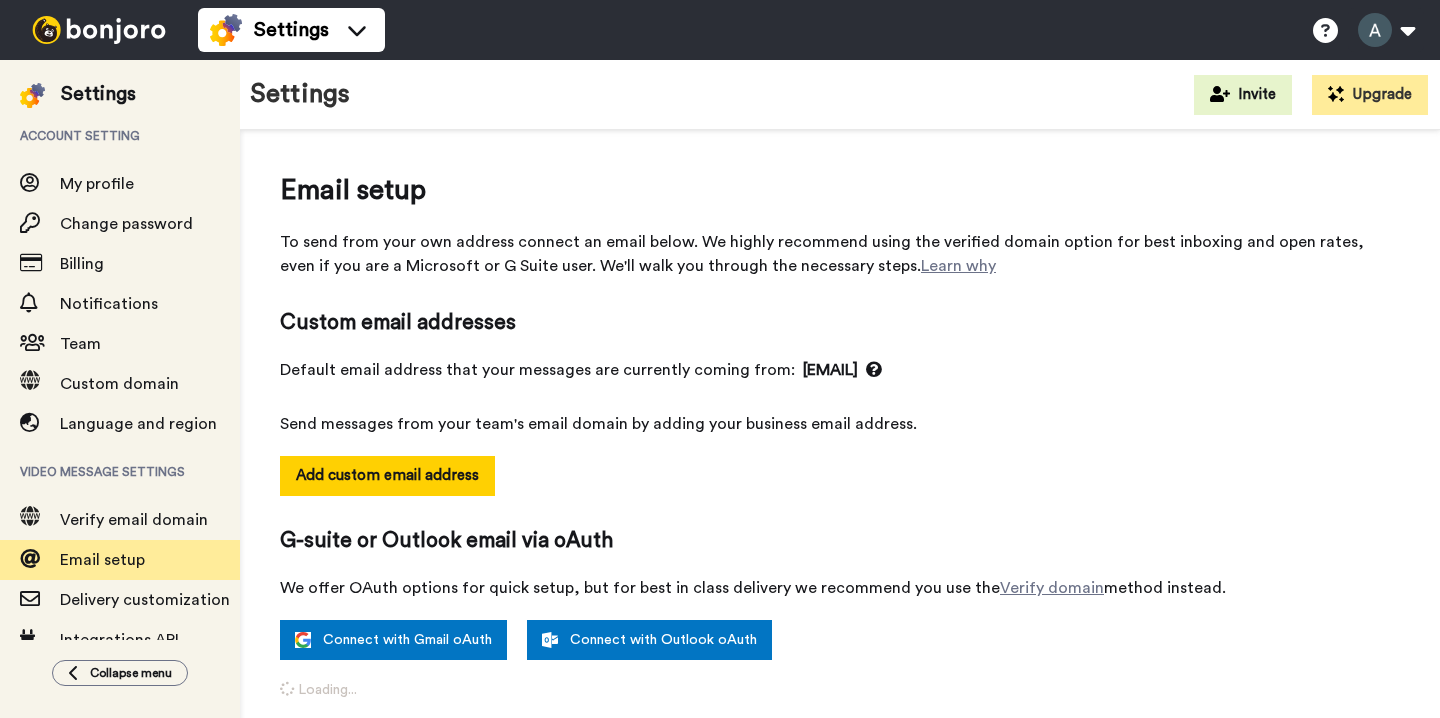 select on "149467" 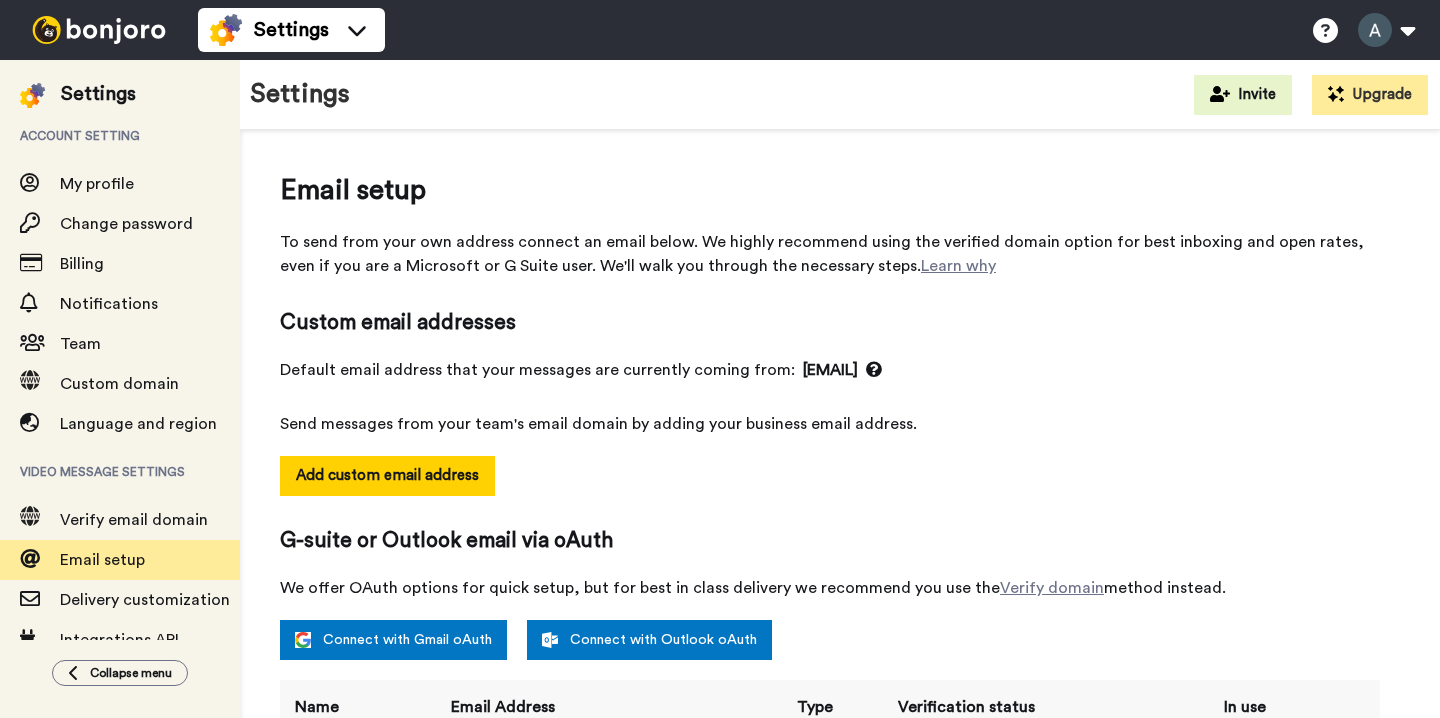 scroll, scrollTop: 156, scrollLeft: 0, axis: vertical 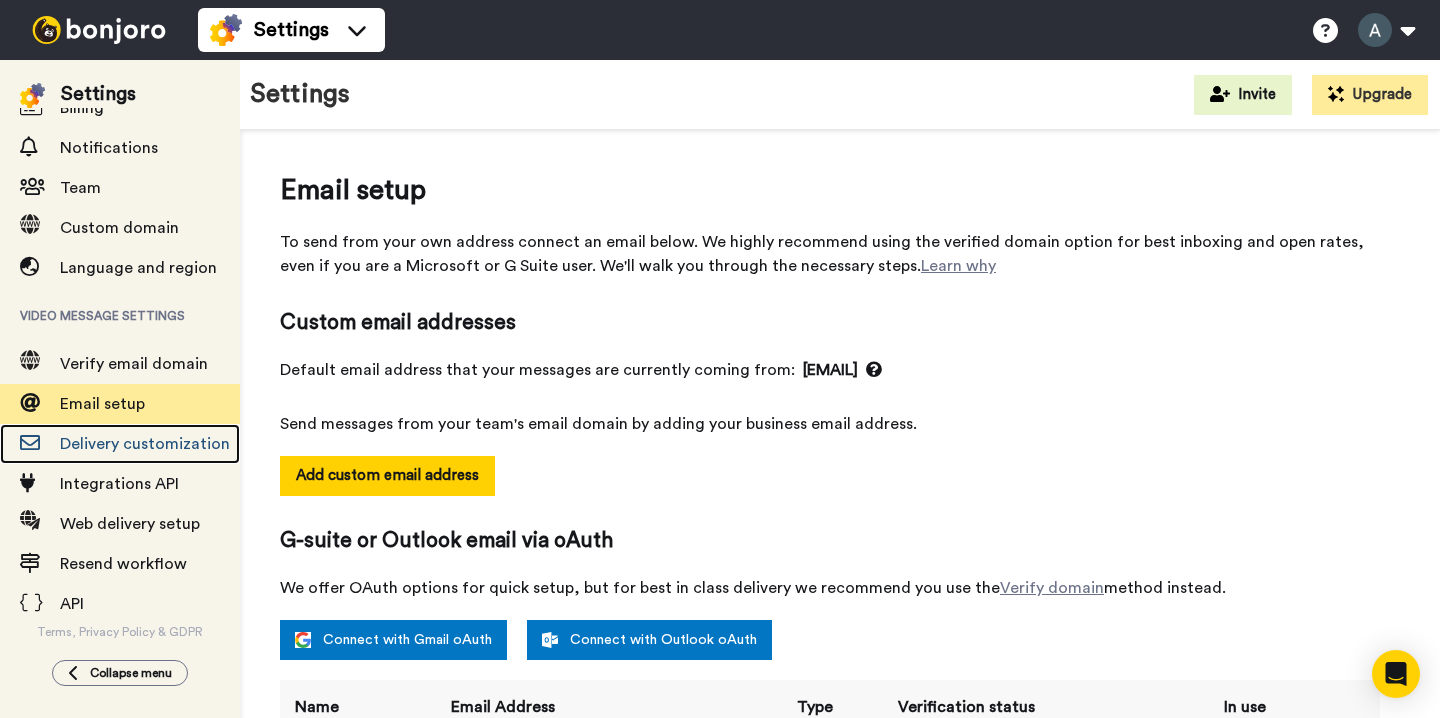 click on "Delivery customization" at bounding box center (120, 444) 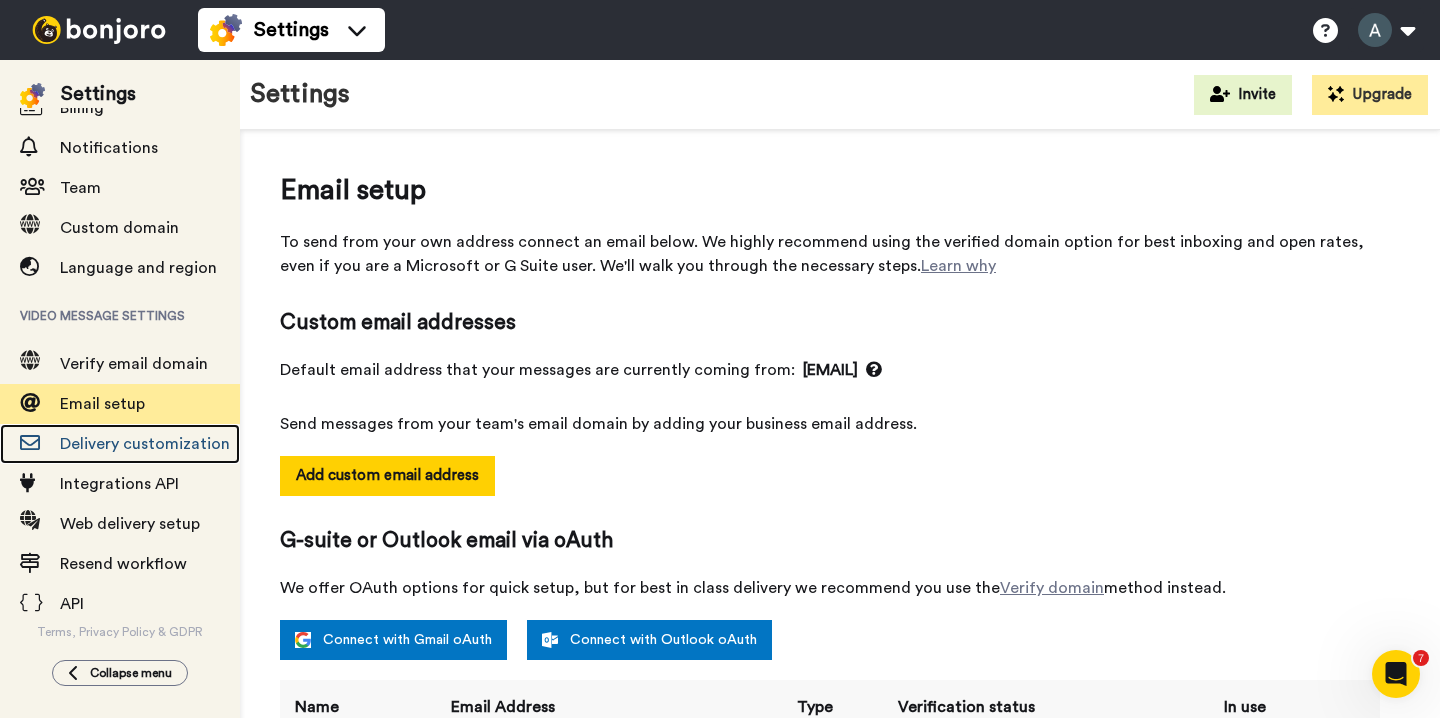scroll, scrollTop: 0, scrollLeft: 0, axis: both 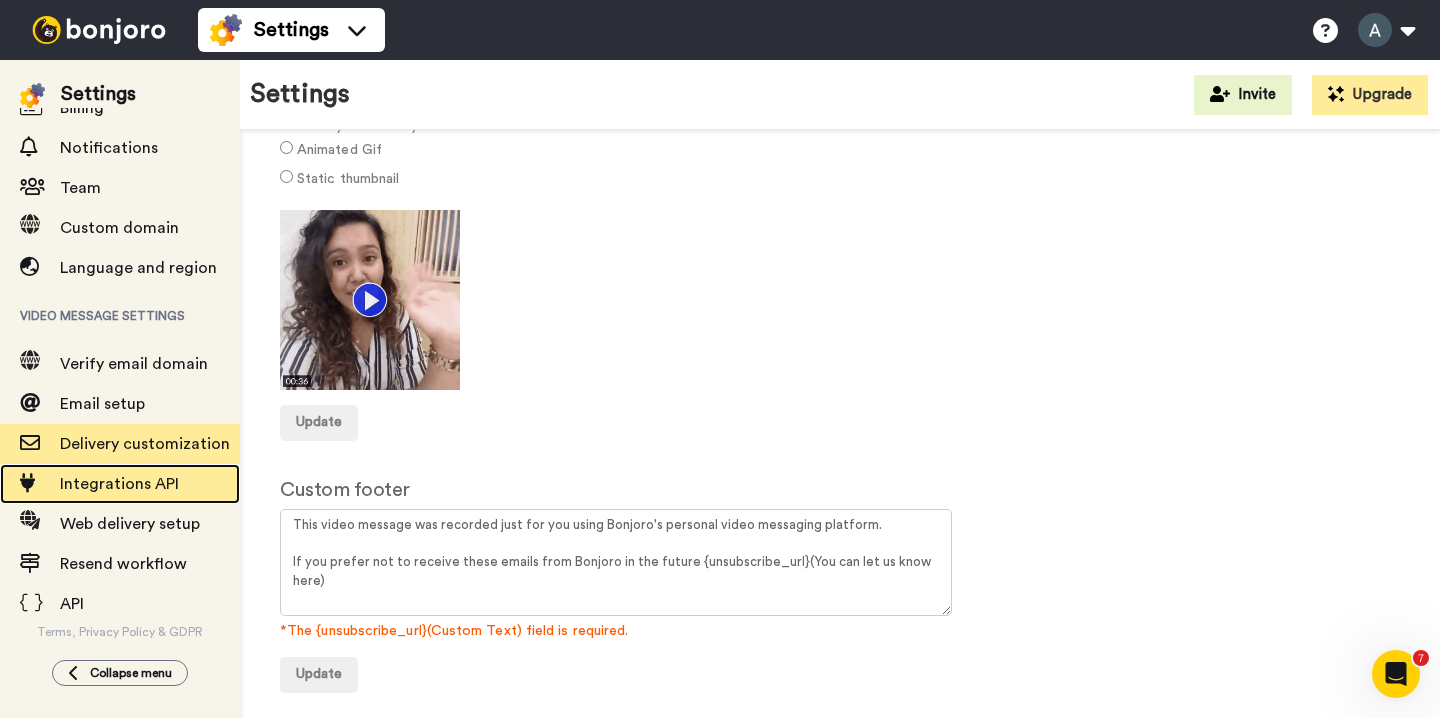 click at bounding box center [30, 484] 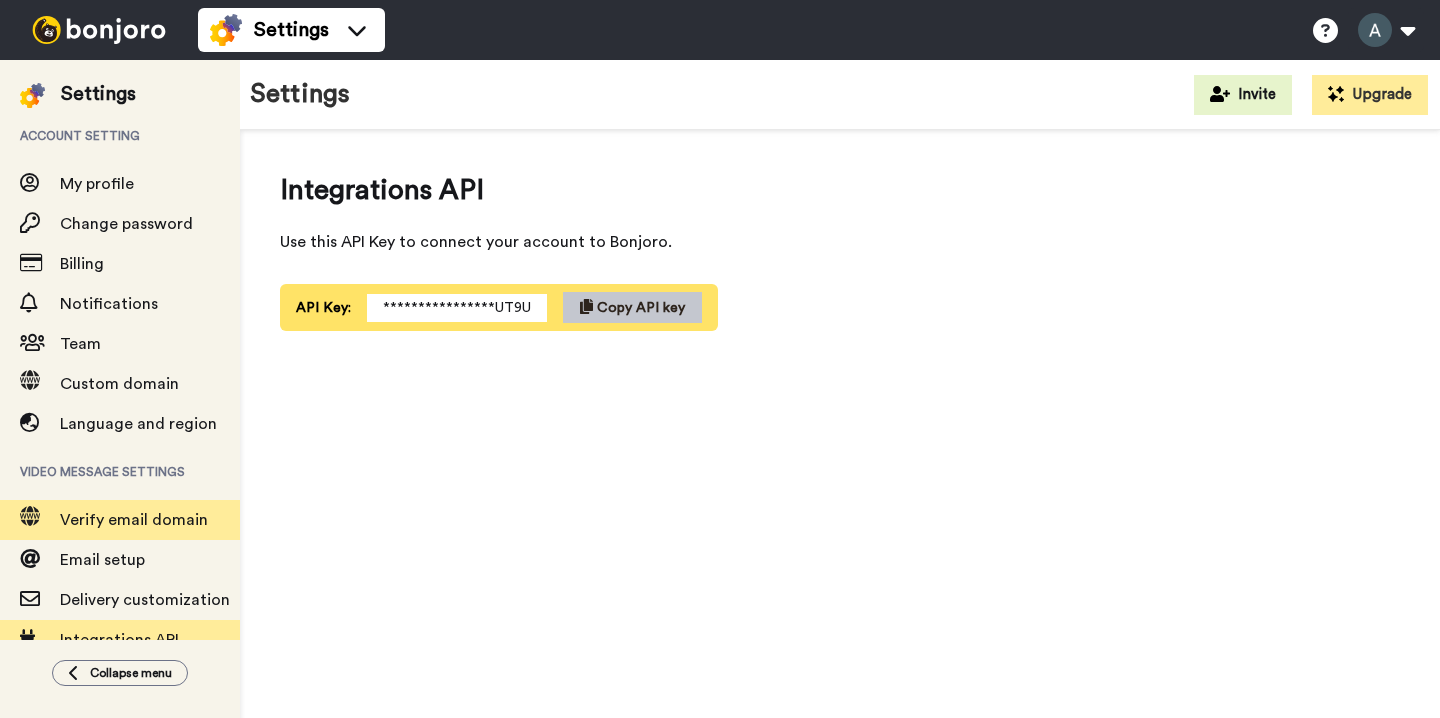 scroll, scrollTop: 0, scrollLeft: 0, axis: both 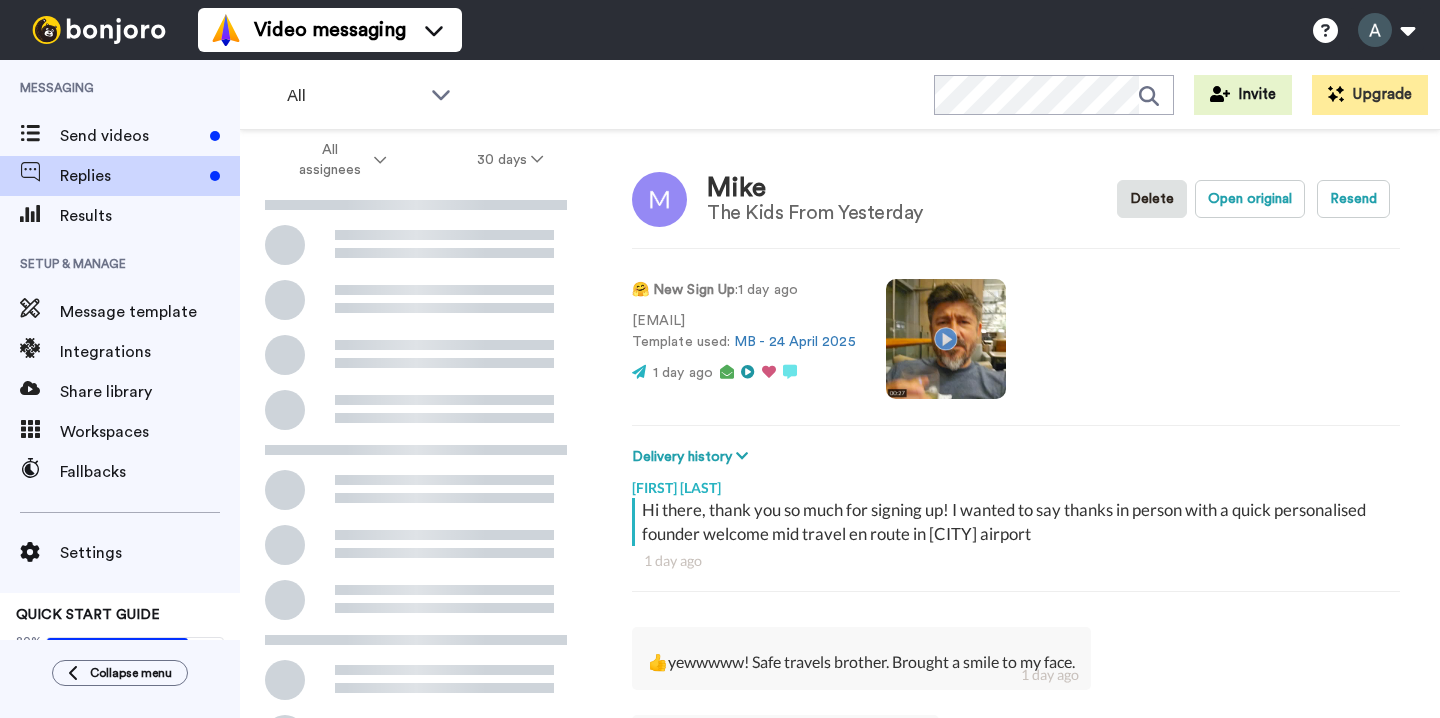 click at bounding box center (946, 339) 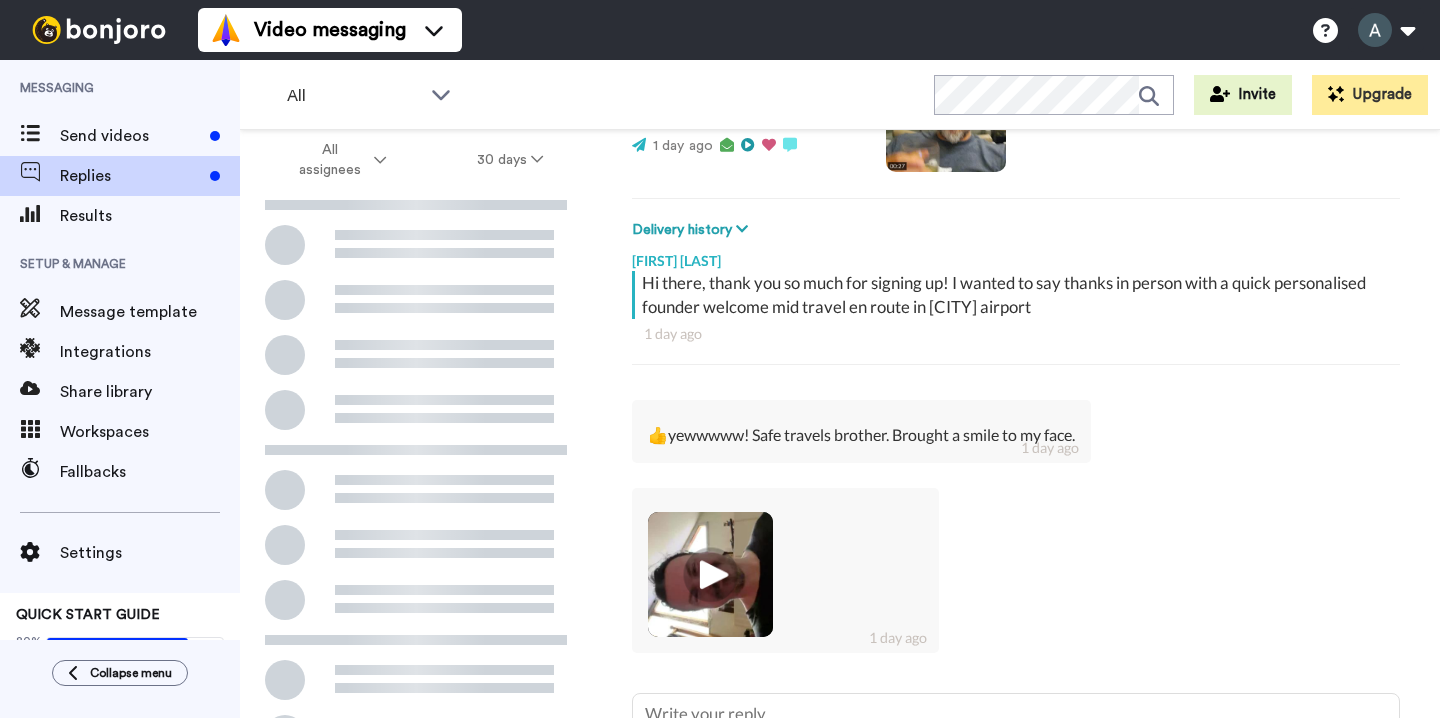 scroll, scrollTop: 415, scrollLeft: 0, axis: vertical 